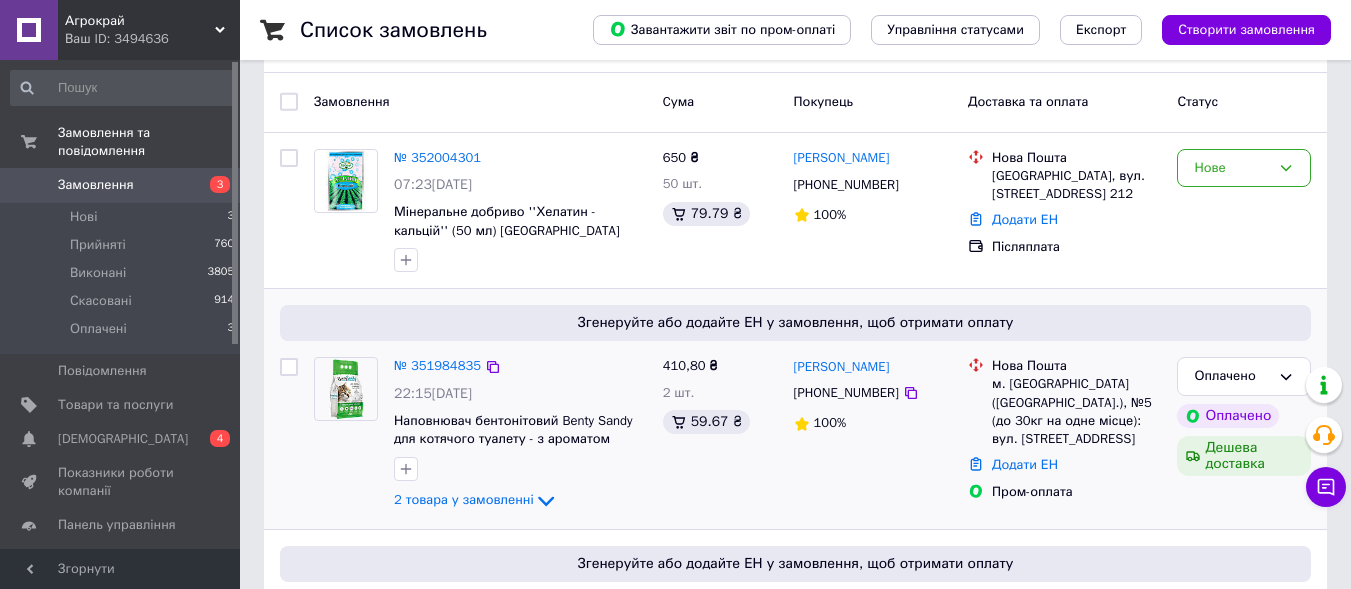 scroll, scrollTop: 0, scrollLeft: 0, axis: both 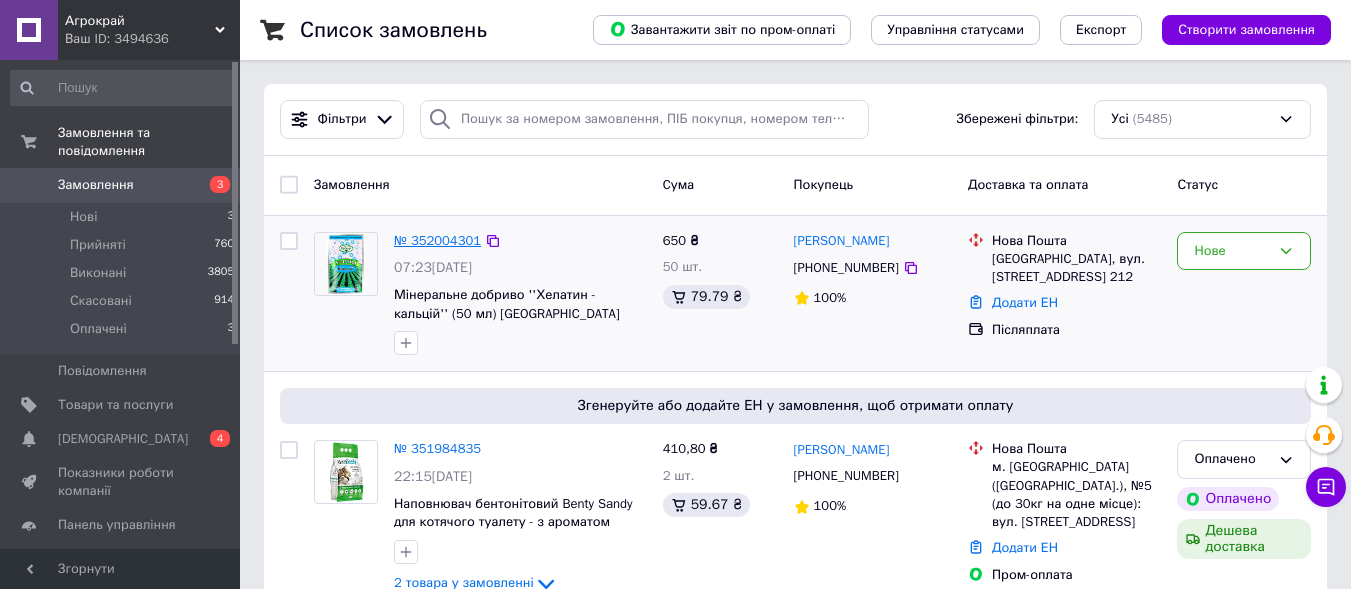 click on "№ 352004301" at bounding box center [437, 240] 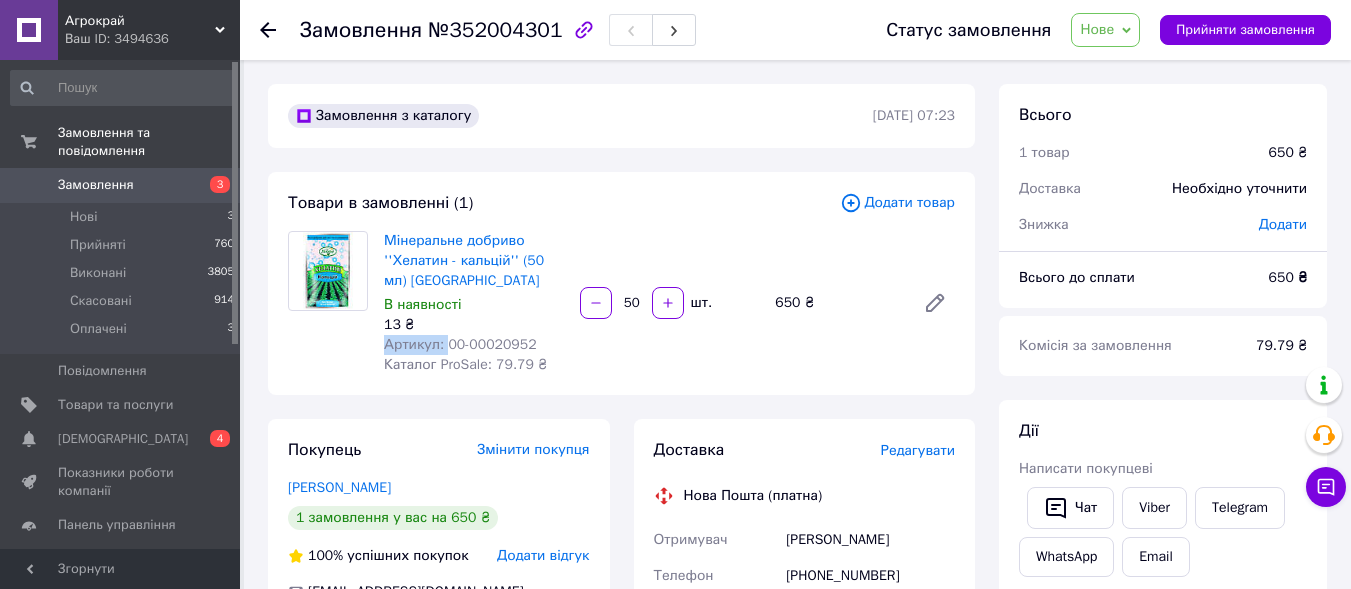 drag, startPoint x: 442, startPoint y: 344, endPoint x: 527, endPoint y: 338, distance: 85.2115 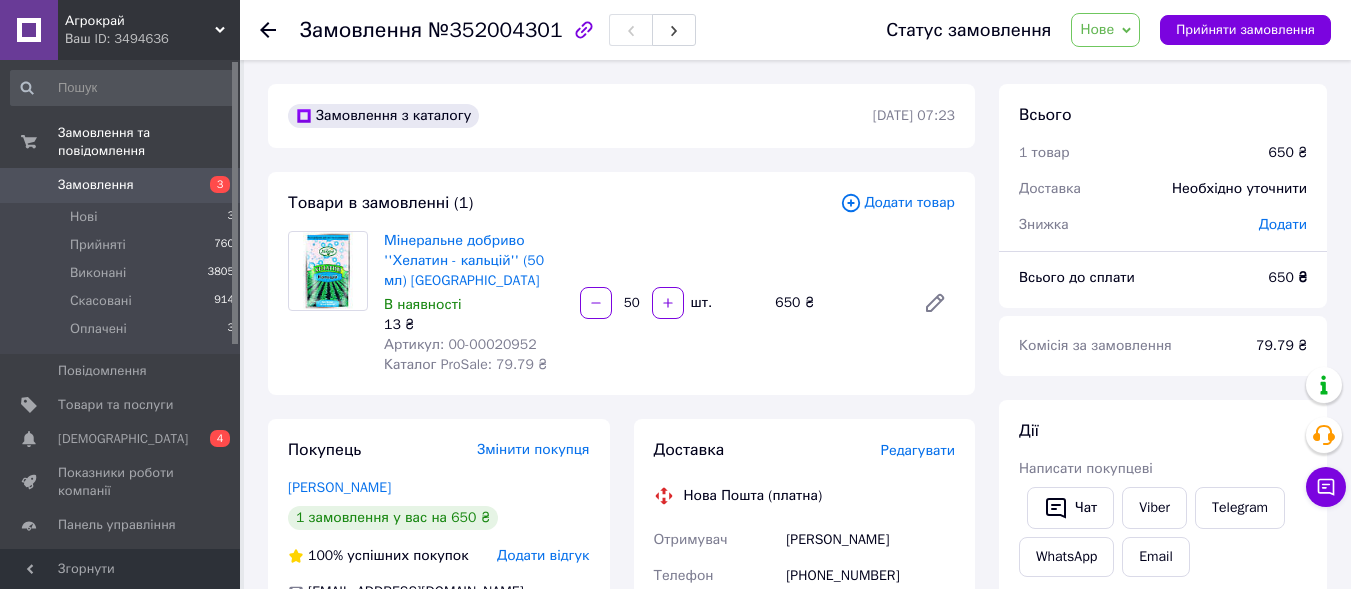 drag, startPoint x: 499, startPoint y: 344, endPoint x: 474, endPoint y: 339, distance: 25.495098 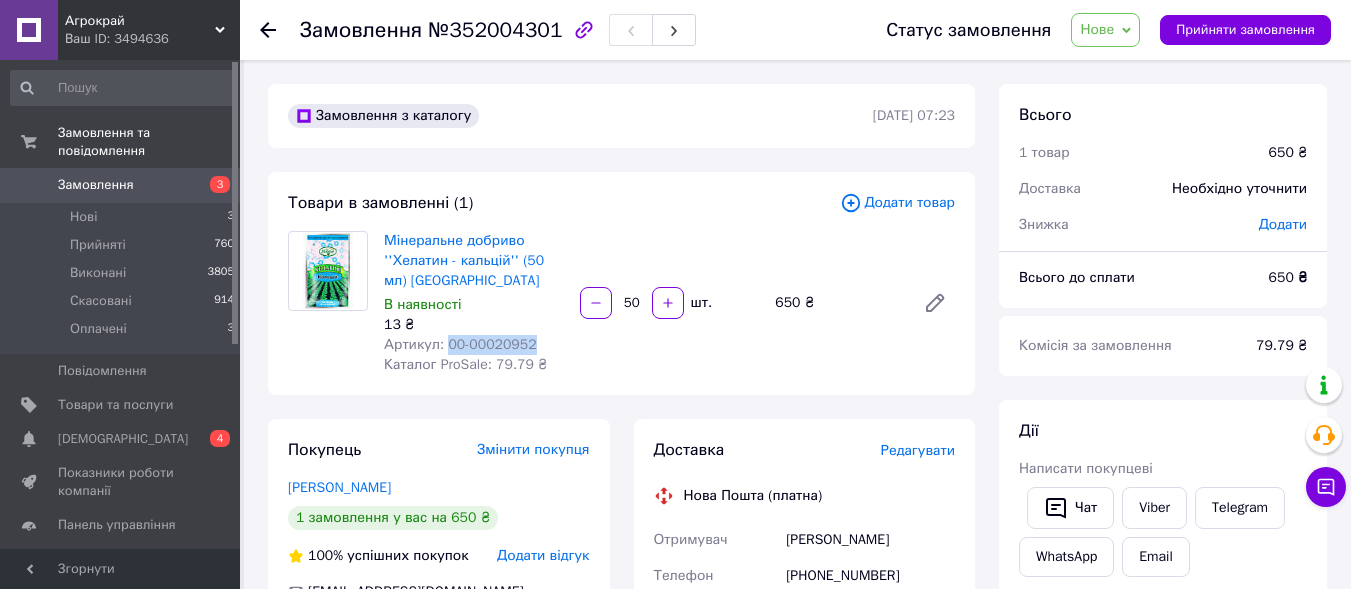 drag, startPoint x: 443, startPoint y: 344, endPoint x: 532, endPoint y: 343, distance: 89.005615 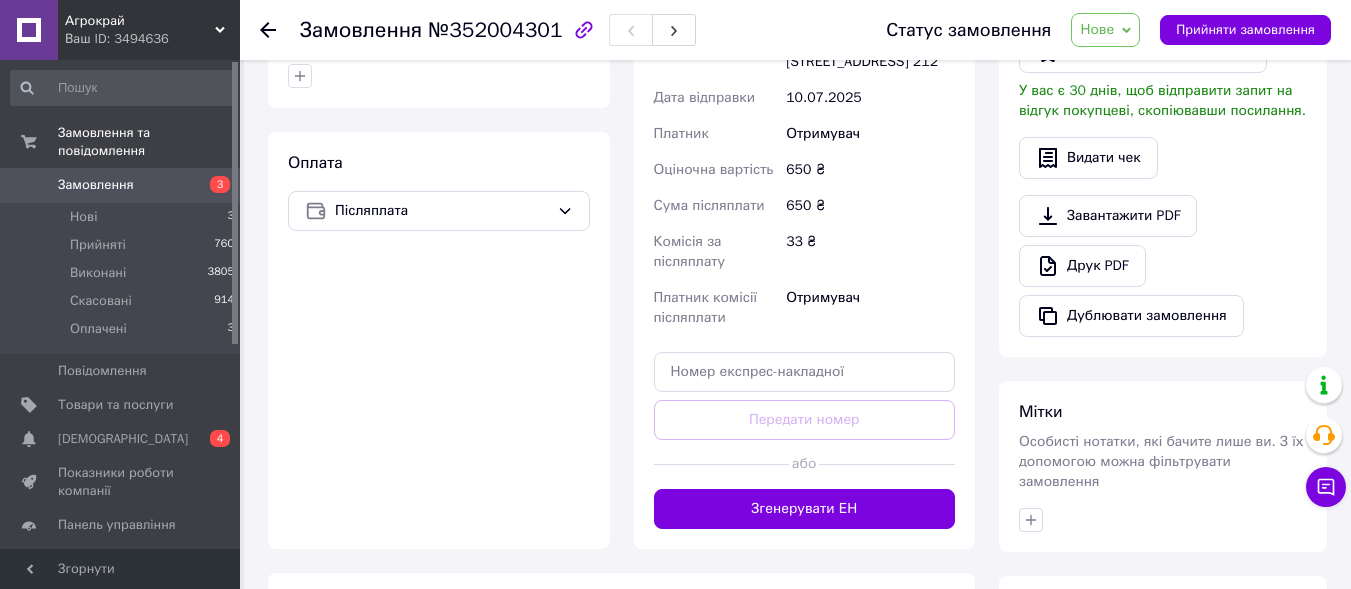 scroll, scrollTop: 600, scrollLeft: 0, axis: vertical 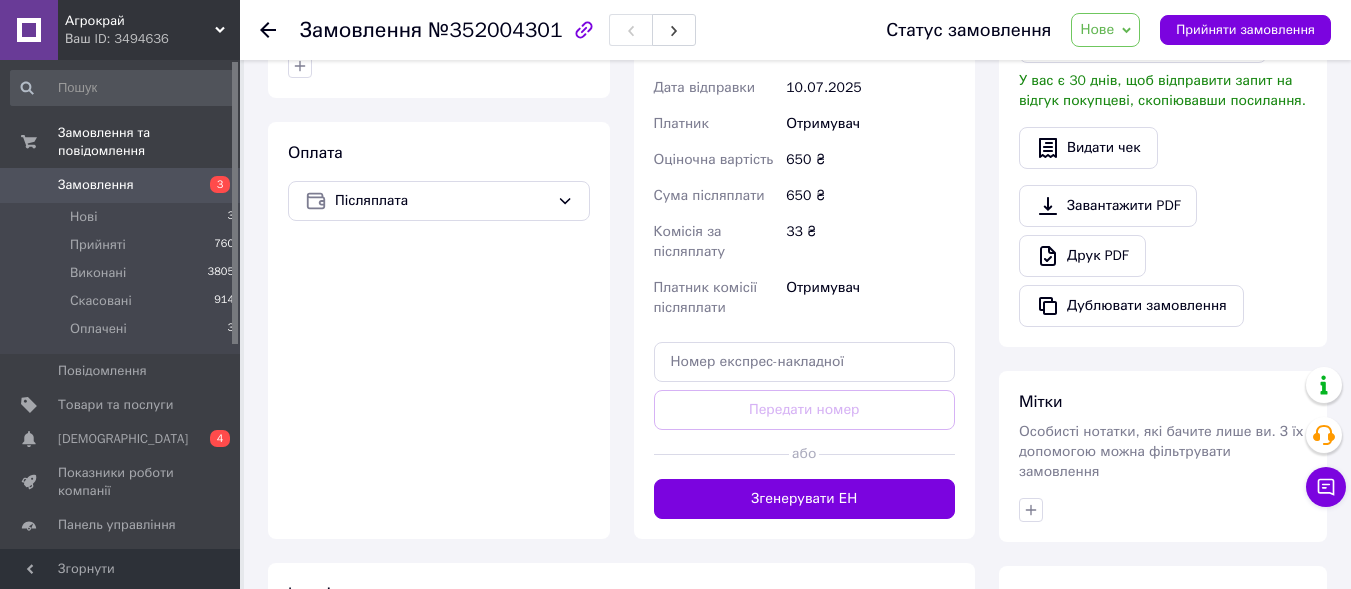 click 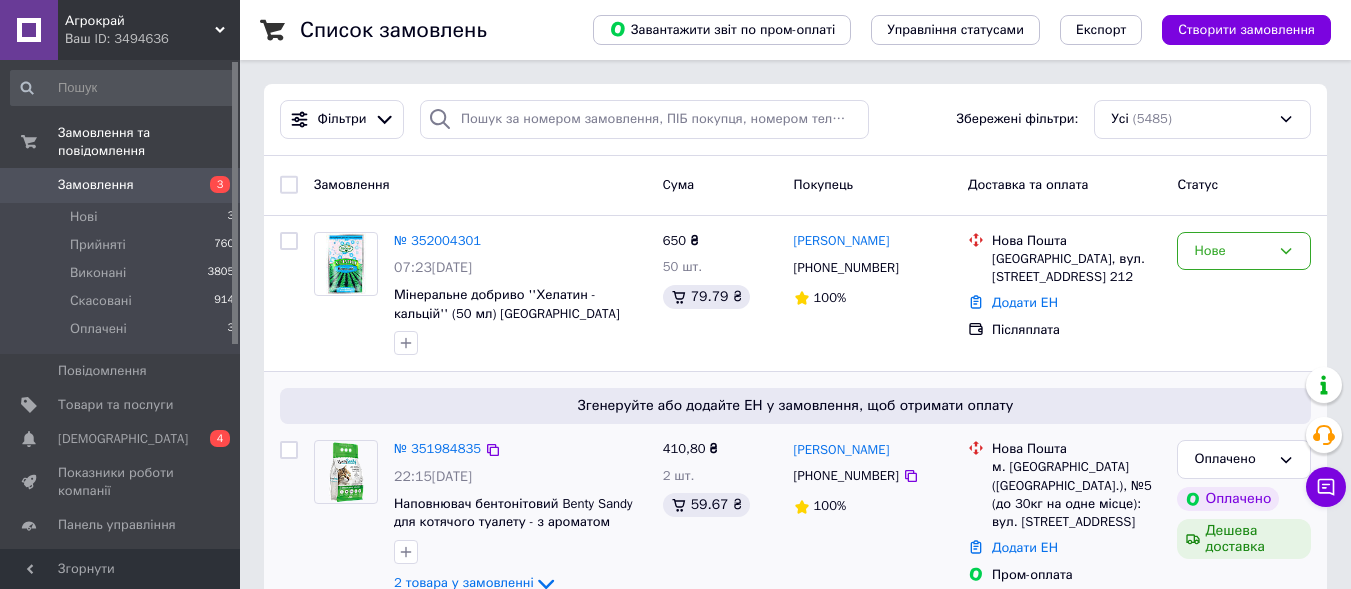 scroll, scrollTop: 300, scrollLeft: 0, axis: vertical 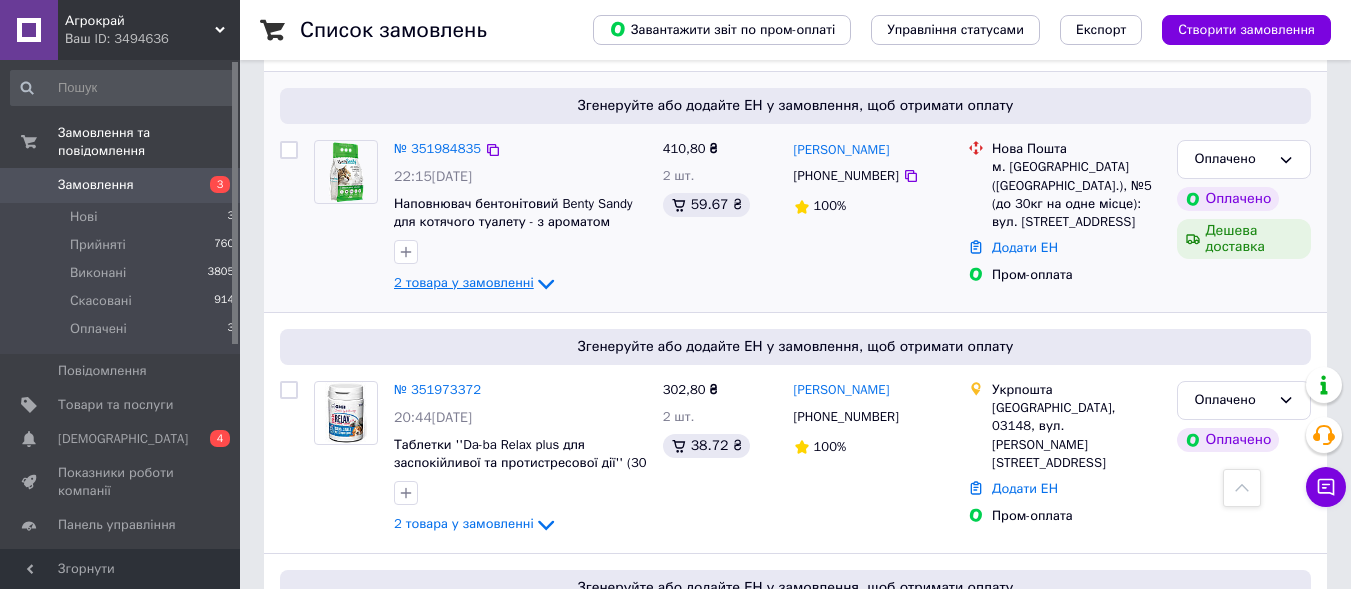 click on "2 товара у замовленні" at bounding box center (464, 283) 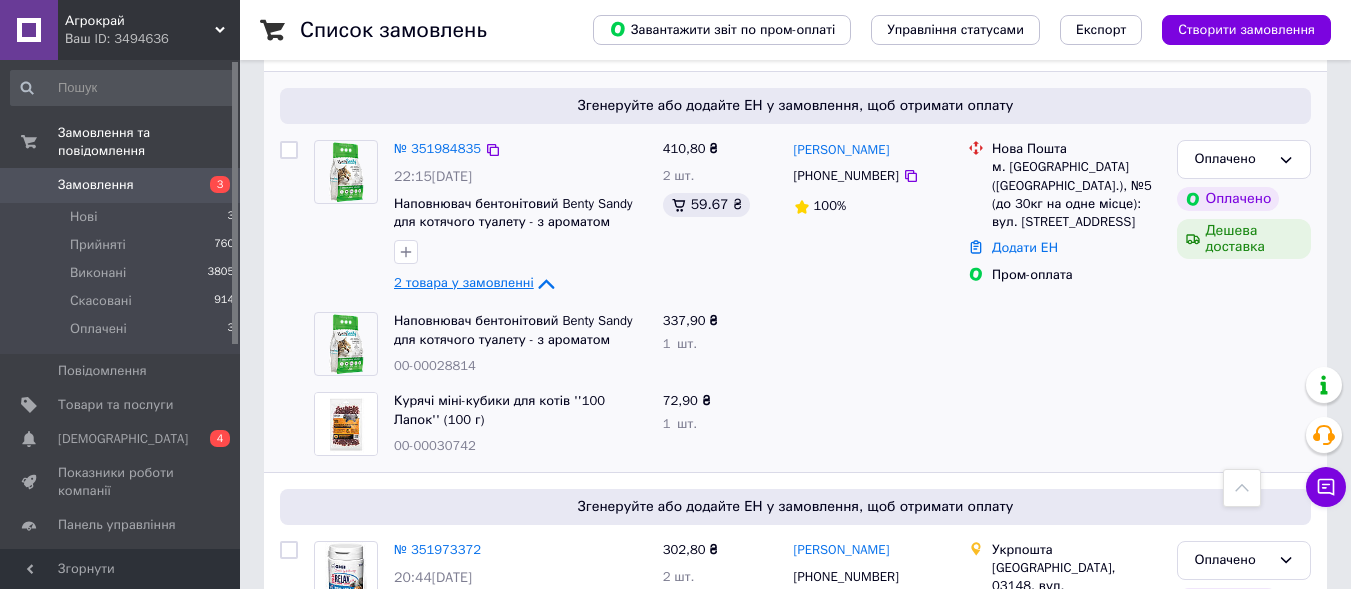 click on "2 товара у замовленні" at bounding box center (464, 283) 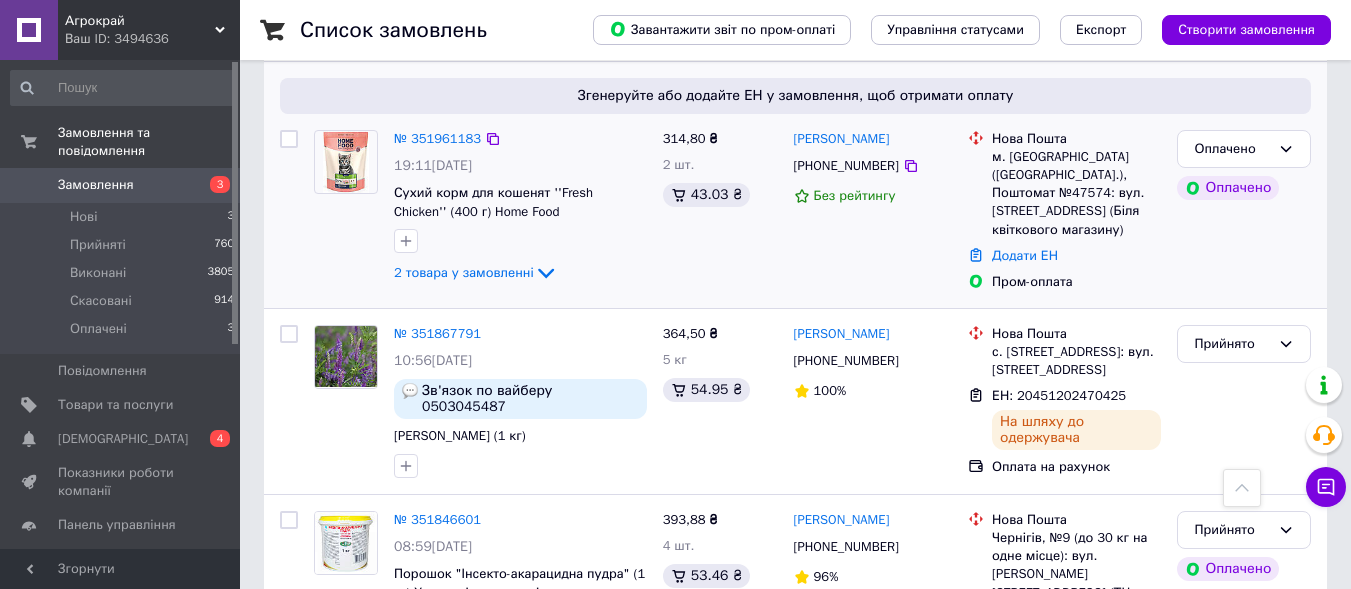 scroll, scrollTop: 800, scrollLeft: 0, axis: vertical 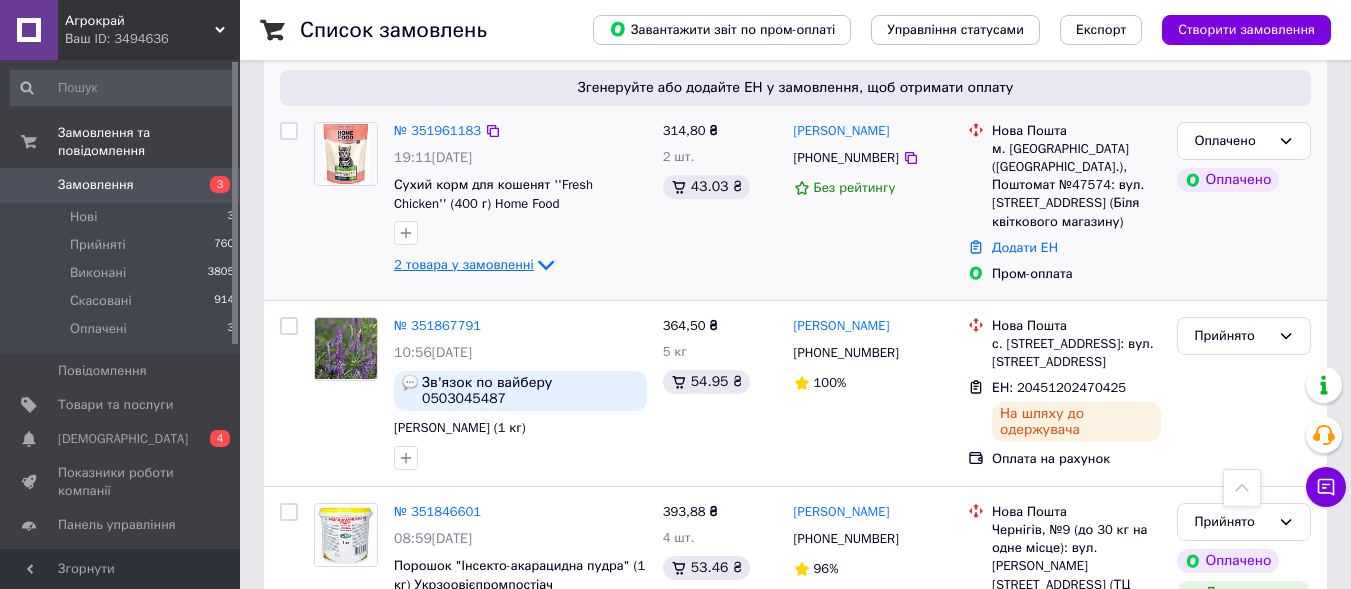 click on "2 товара у замовленні" at bounding box center (464, 264) 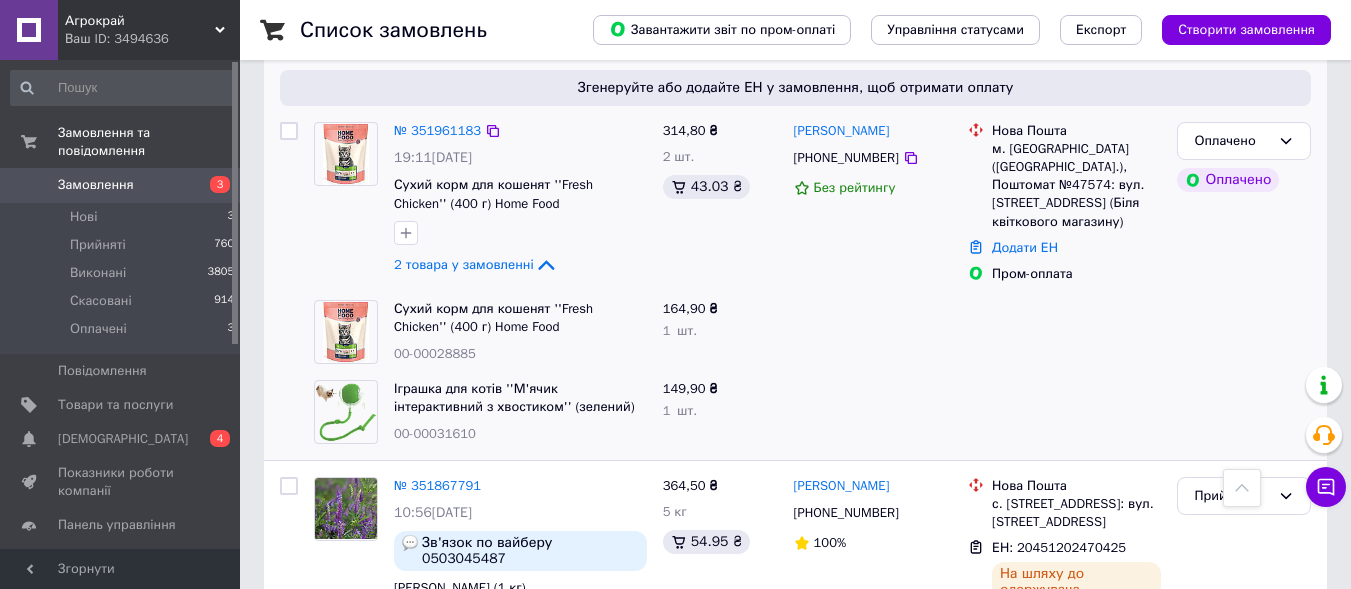 click on "2 товара у замовленні" 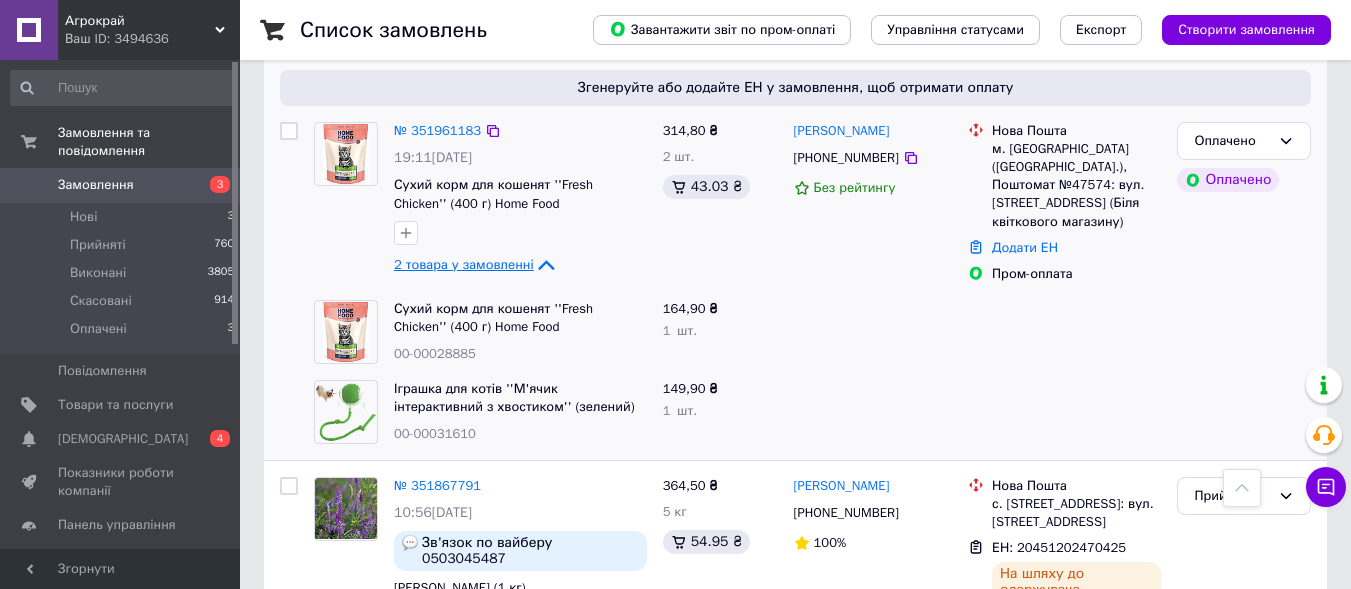 click on "2 товара у замовленні" at bounding box center [464, 264] 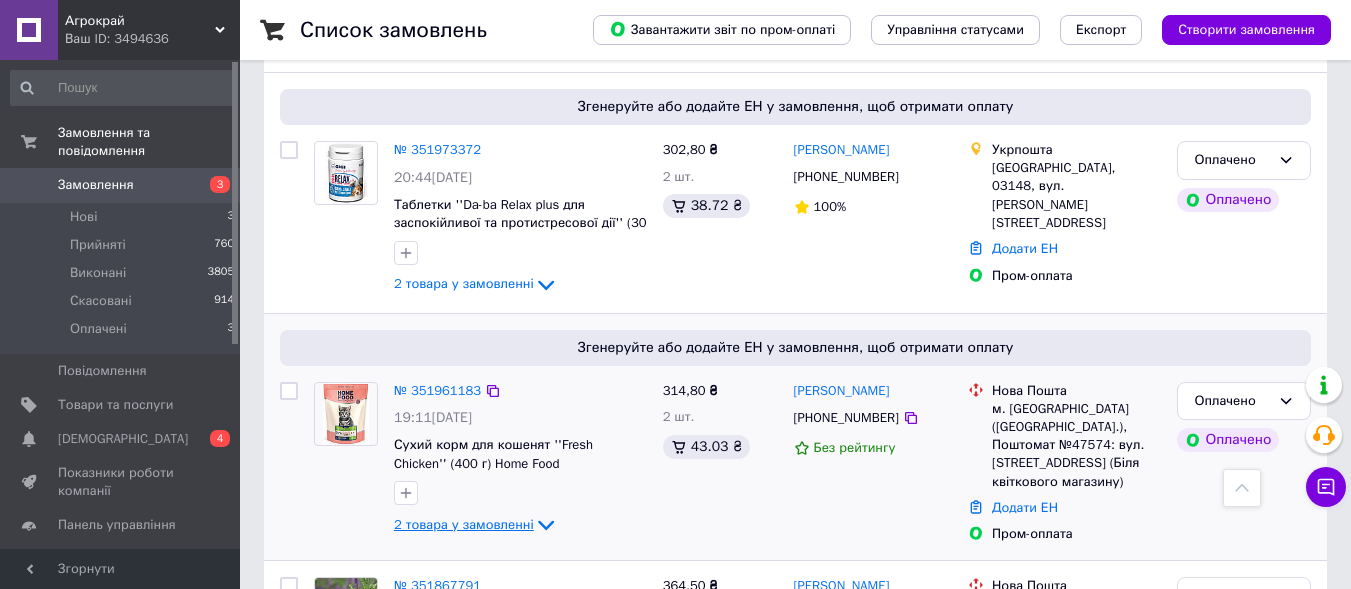 scroll, scrollTop: 500, scrollLeft: 0, axis: vertical 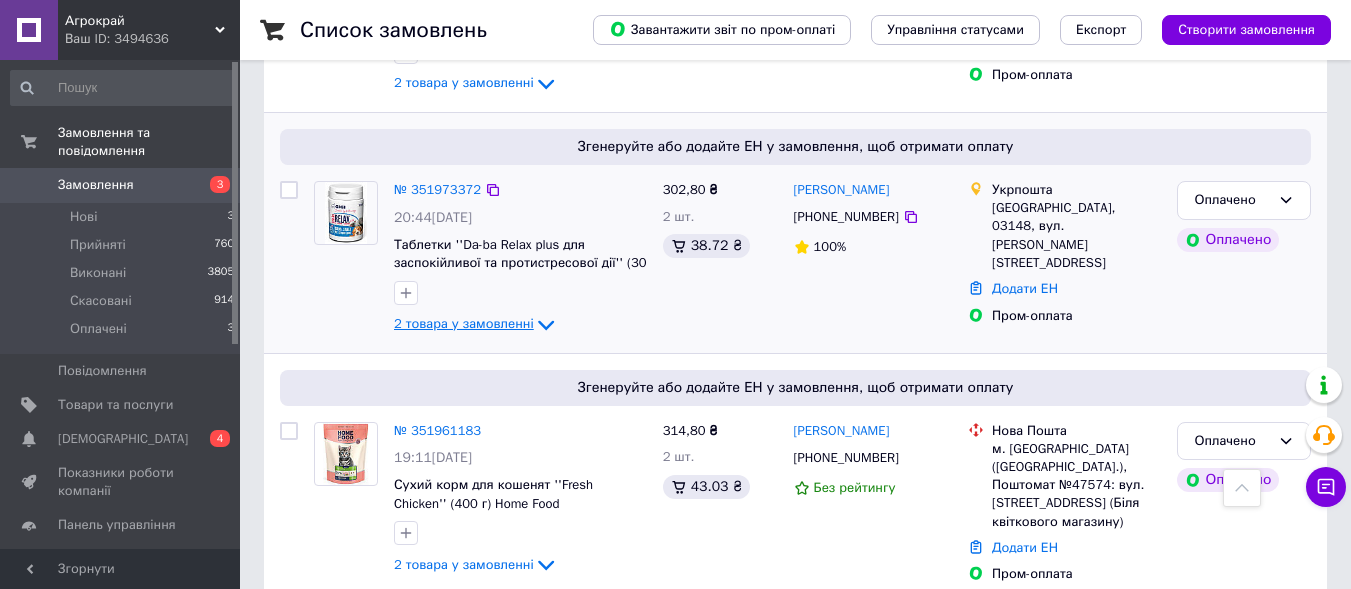 click on "2 товара у замовленні" at bounding box center (464, 323) 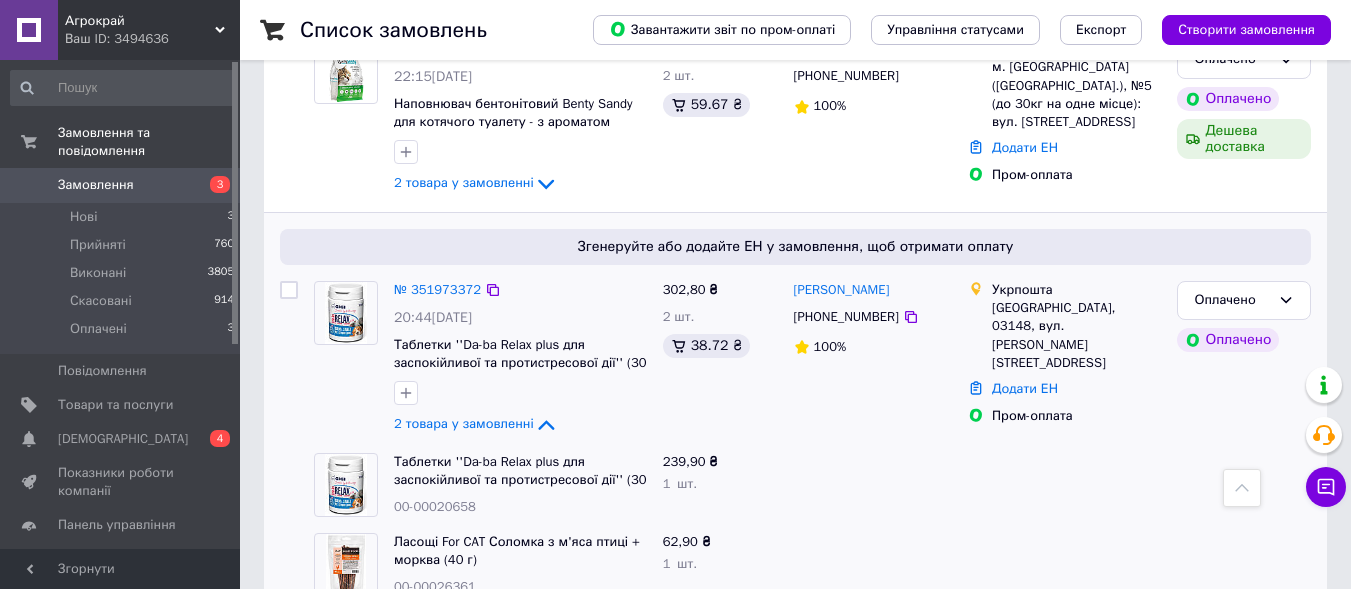 scroll, scrollTop: 500, scrollLeft: 0, axis: vertical 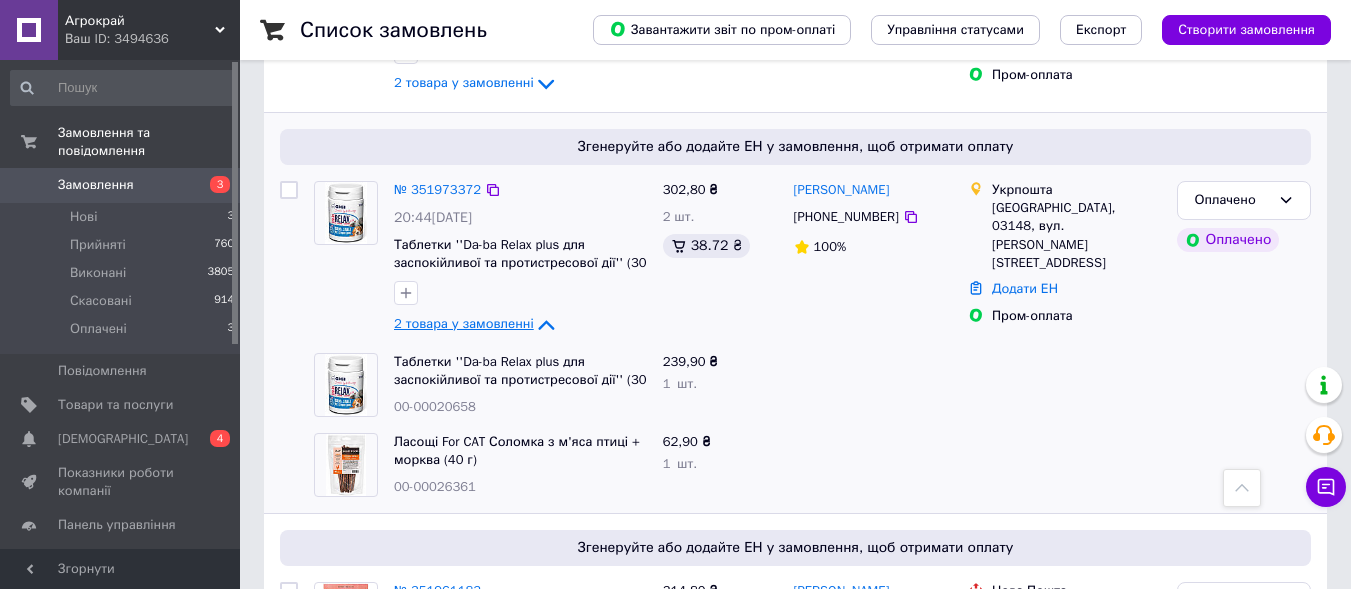 click 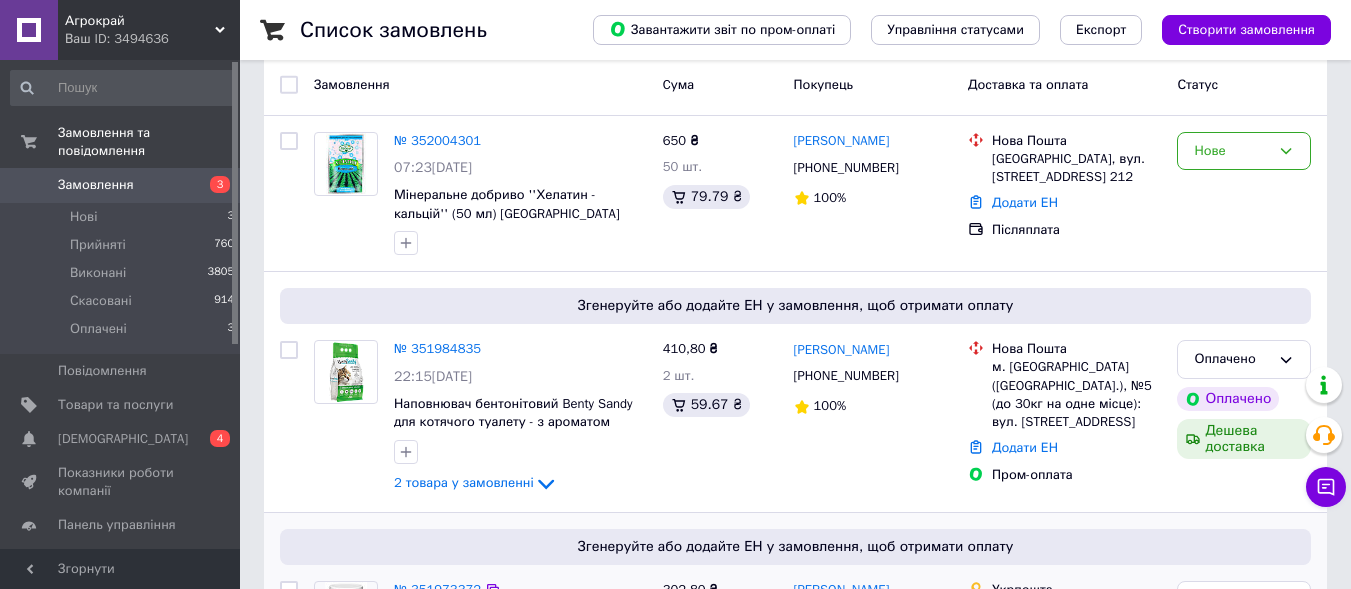 scroll, scrollTop: 0, scrollLeft: 0, axis: both 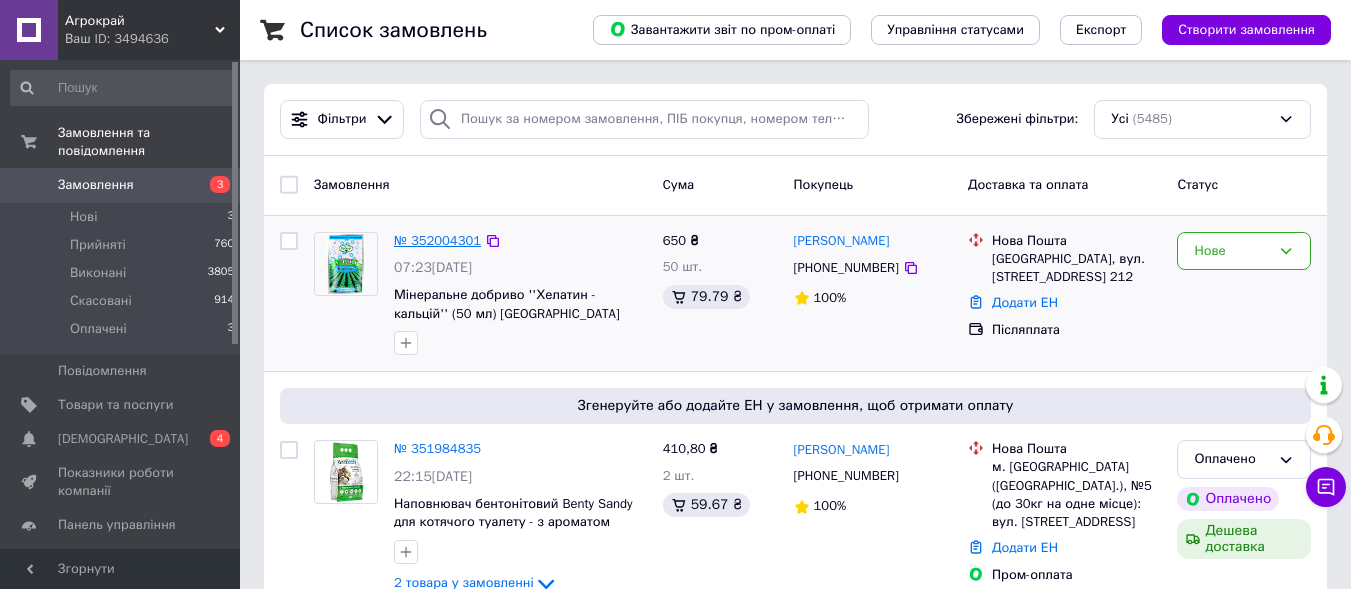 click on "№ 352004301" at bounding box center (437, 240) 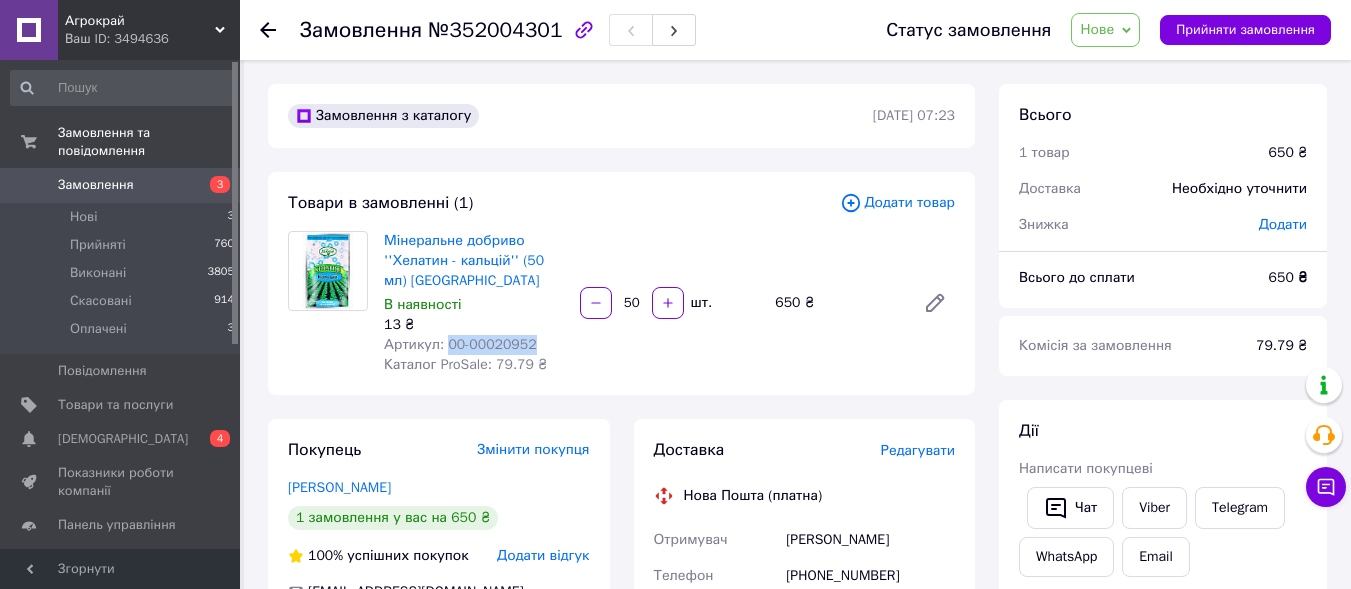 drag, startPoint x: 443, startPoint y: 338, endPoint x: 546, endPoint y: 347, distance: 103.392456 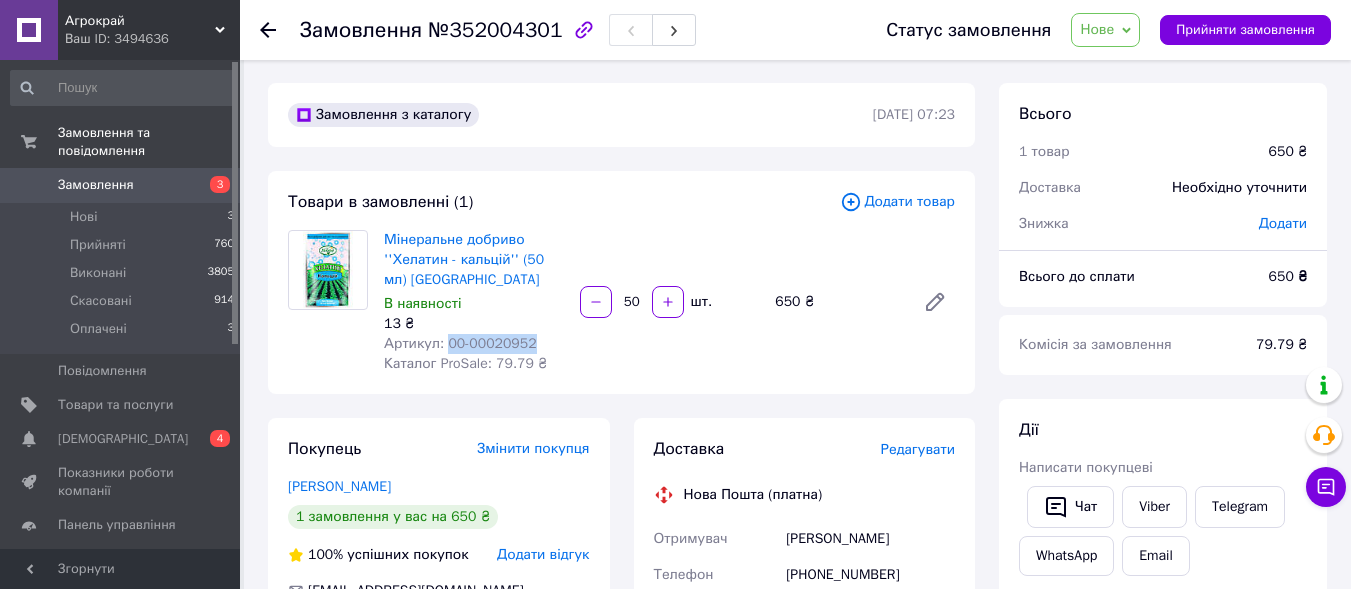 scroll, scrollTop: 0, scrollLeft: 0, axis: both 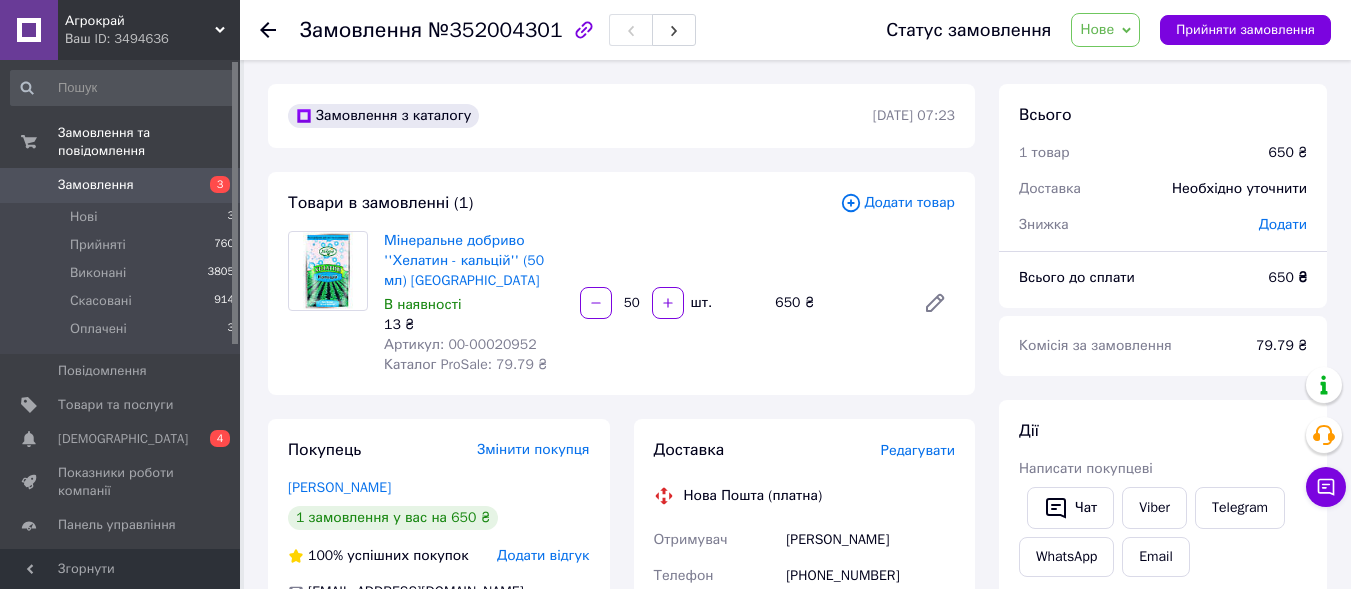 click 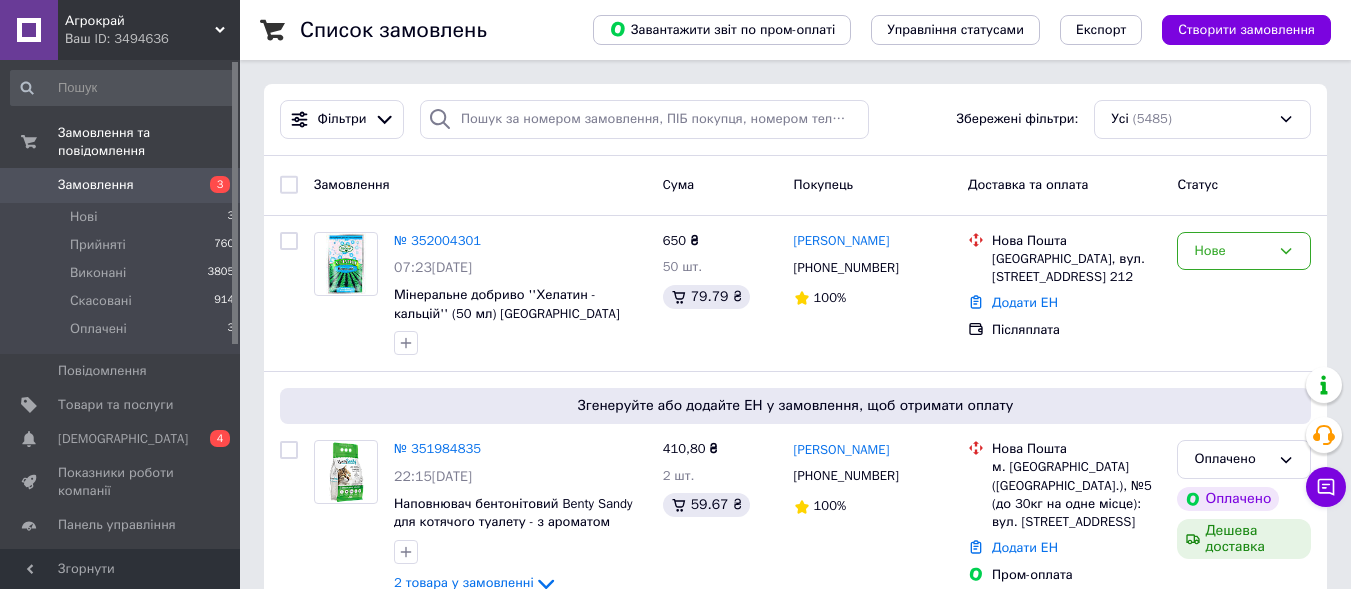 scroll, scrollTop: 500, scrollLeft: 0, axis: vertical 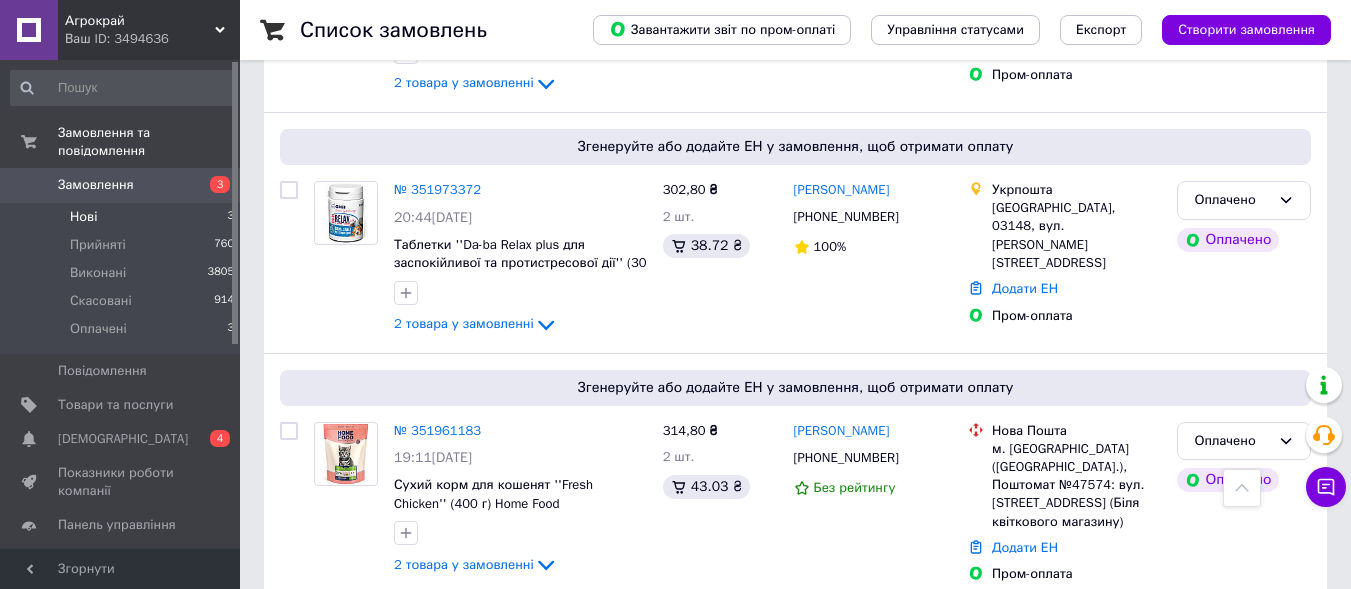 click on "Нові 3" at bounding box center [123, 217] 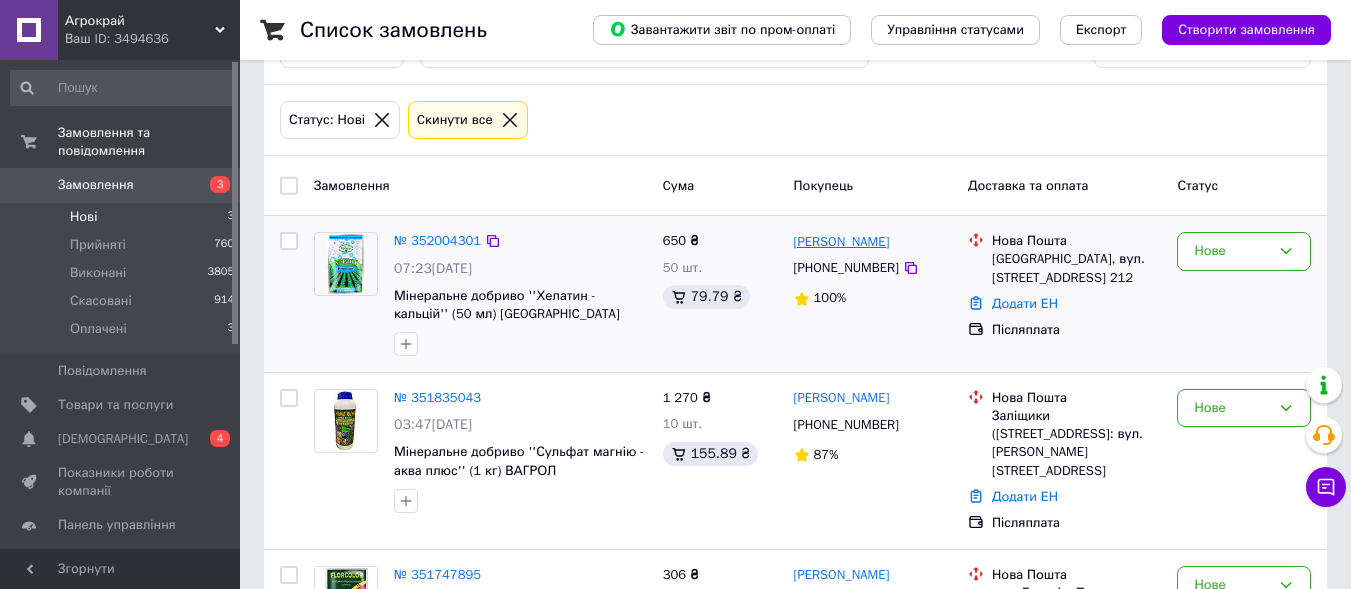 scroll, scrollTop: 0, scrollLeft: 0, axis: both 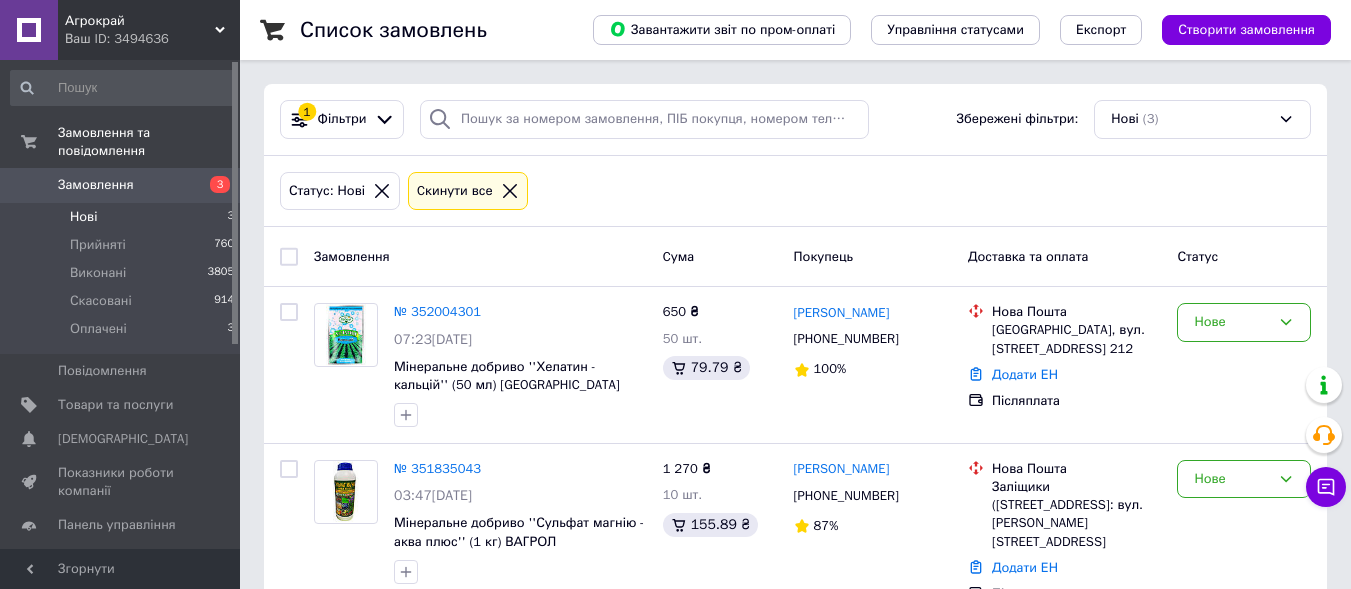 click 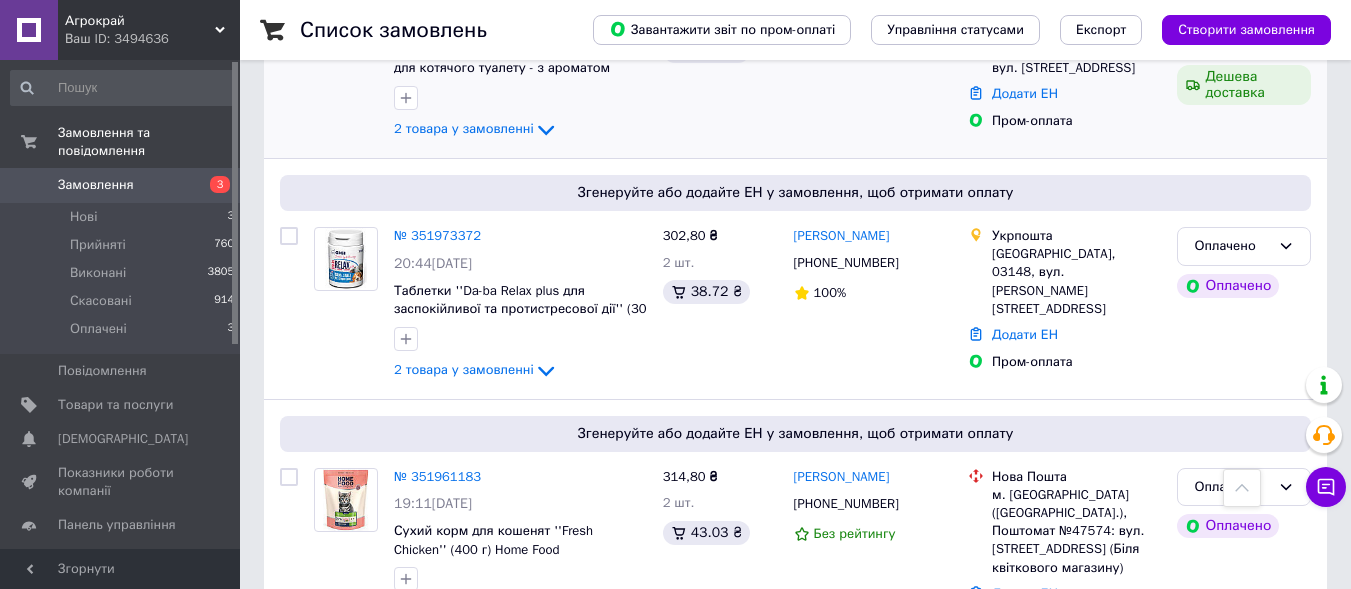 scroll, scrollTop: 500, scrollLeft: 0, axis: vertical 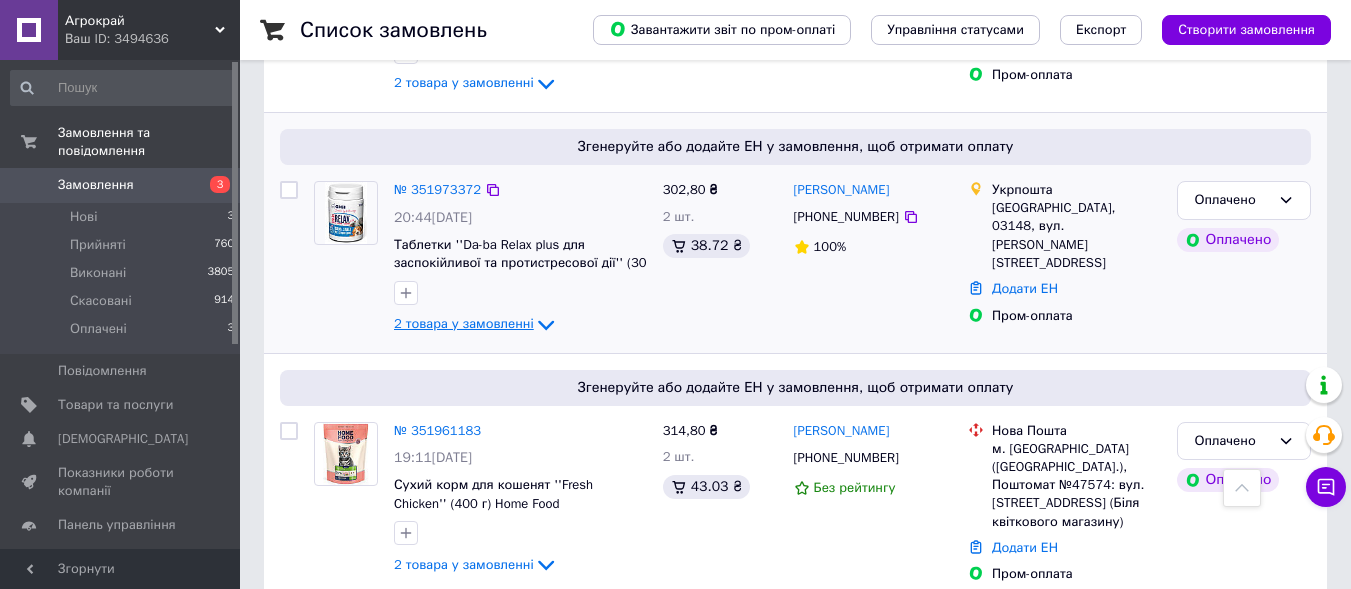 click on "2 товара у замовленні" at bounding box center (464, 323) 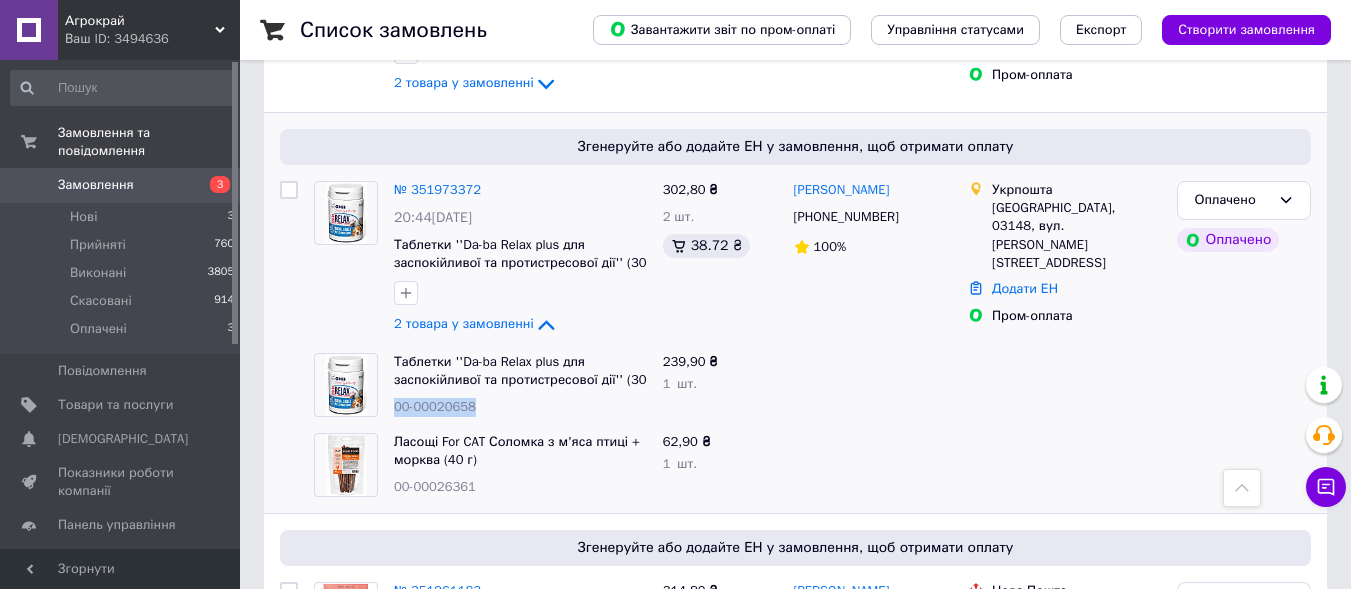 drag, startPoint x: 397, startPoint y: 403, endPoint x: 518, endPoint y: 405, distance: 121.016525 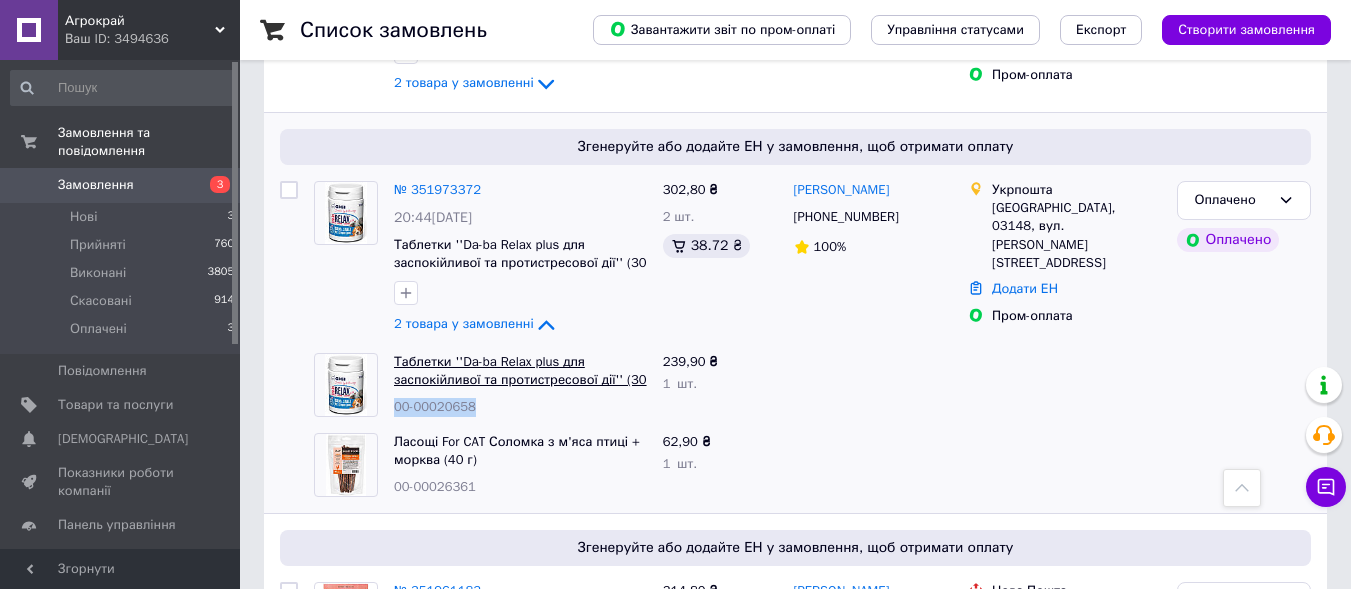 copy on "00-00020658" 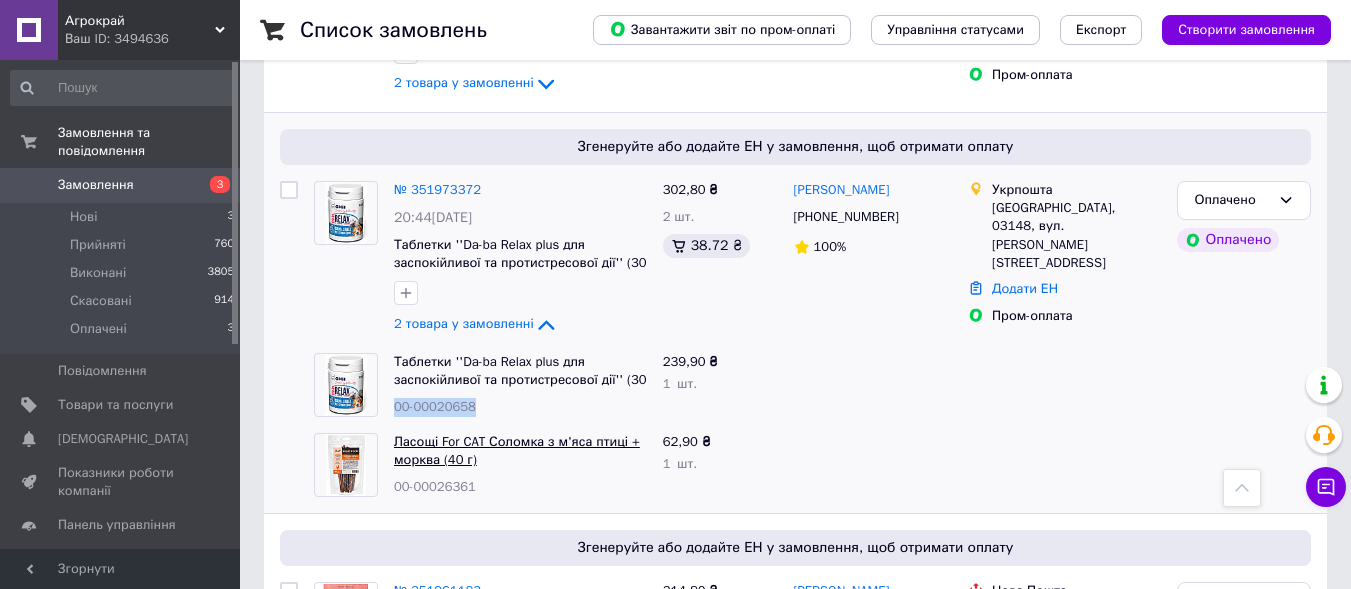 scroll, scrollTop: 600, scrollLeft: 0, axis: vertical 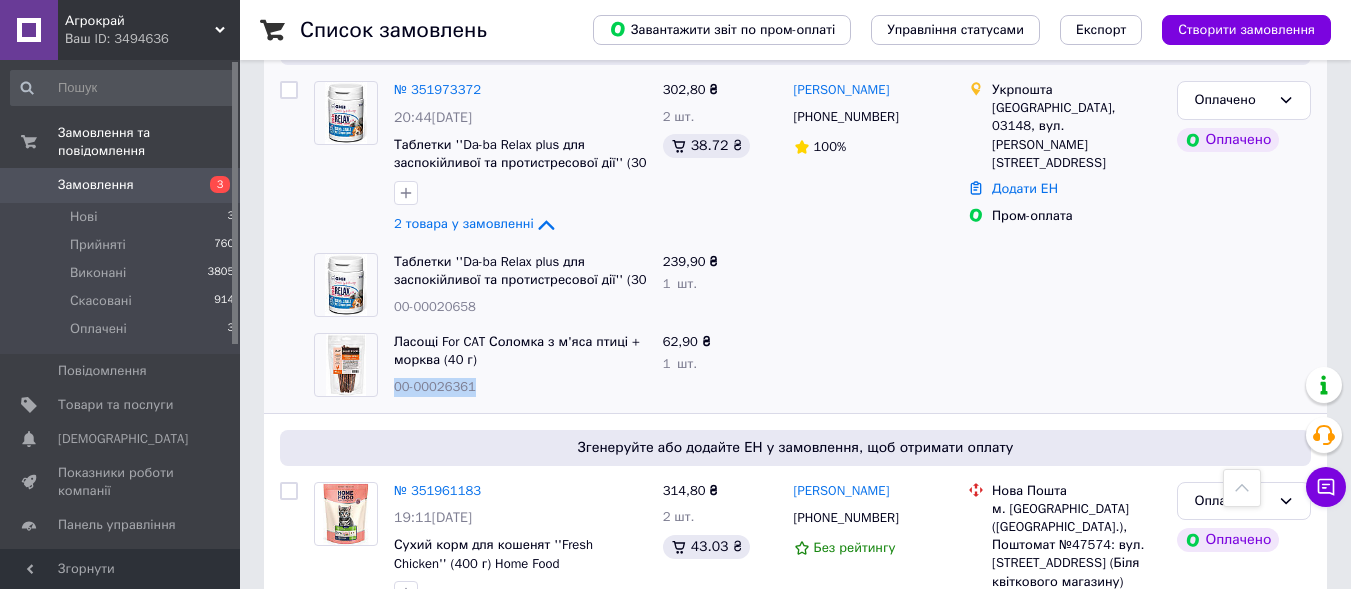 drag, startPoint x: 506, startPoint y: 397, endPoint x: 537, endPoint y: 359, distance: 49.0408 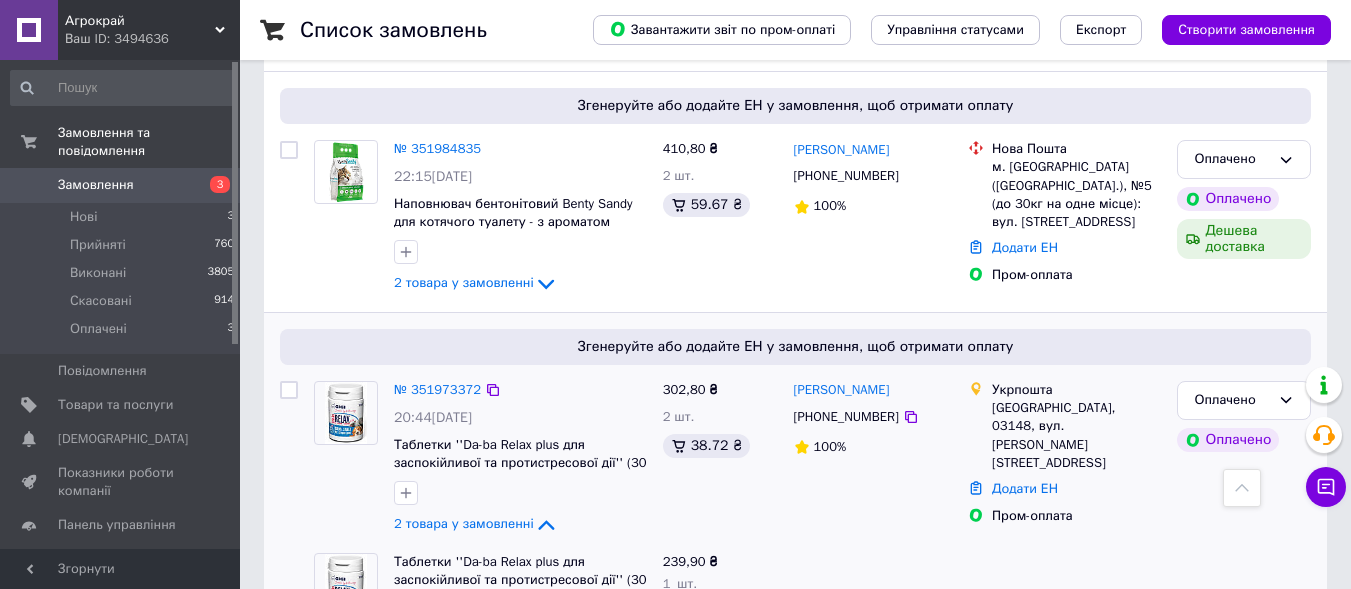 scroll, scrollTop: 400, scrollLeft: 0, axis: vertical 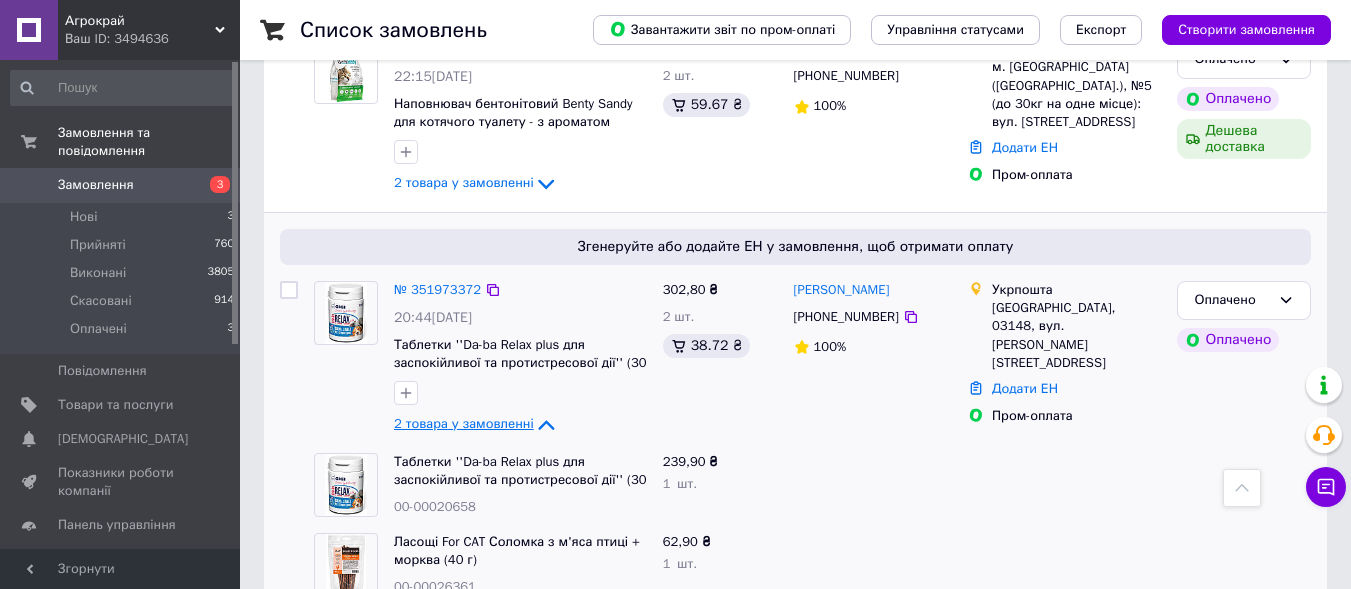 click 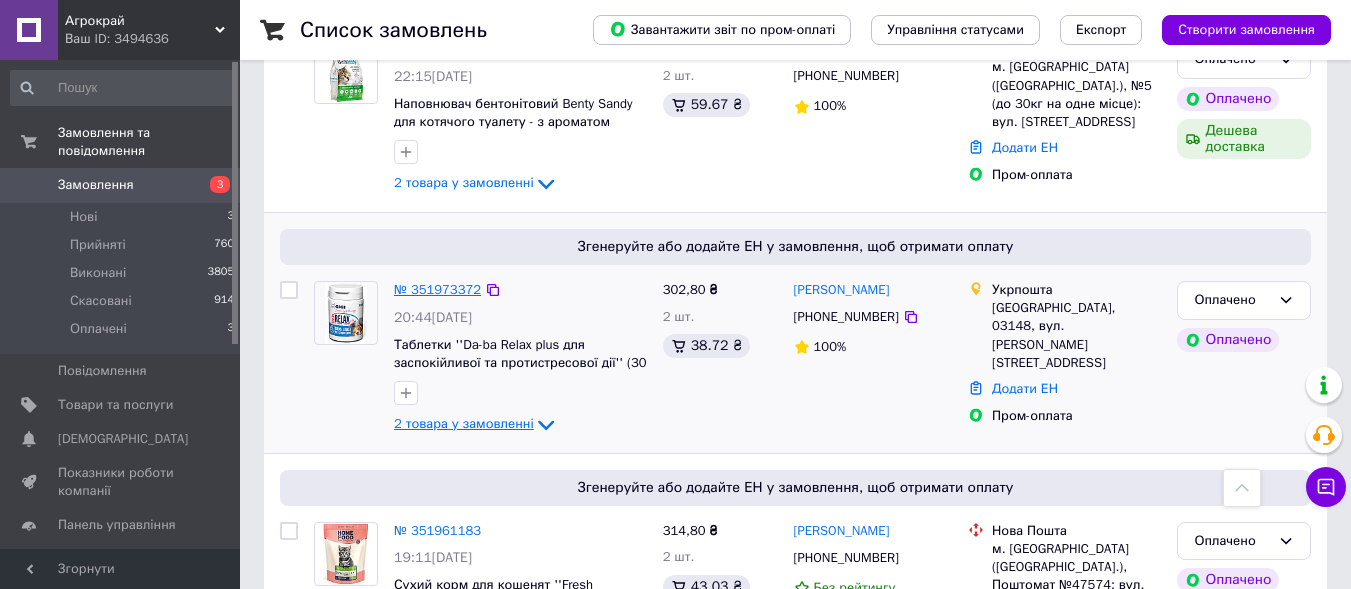 click on "№ 351973372" at bounding box center (437, 289) 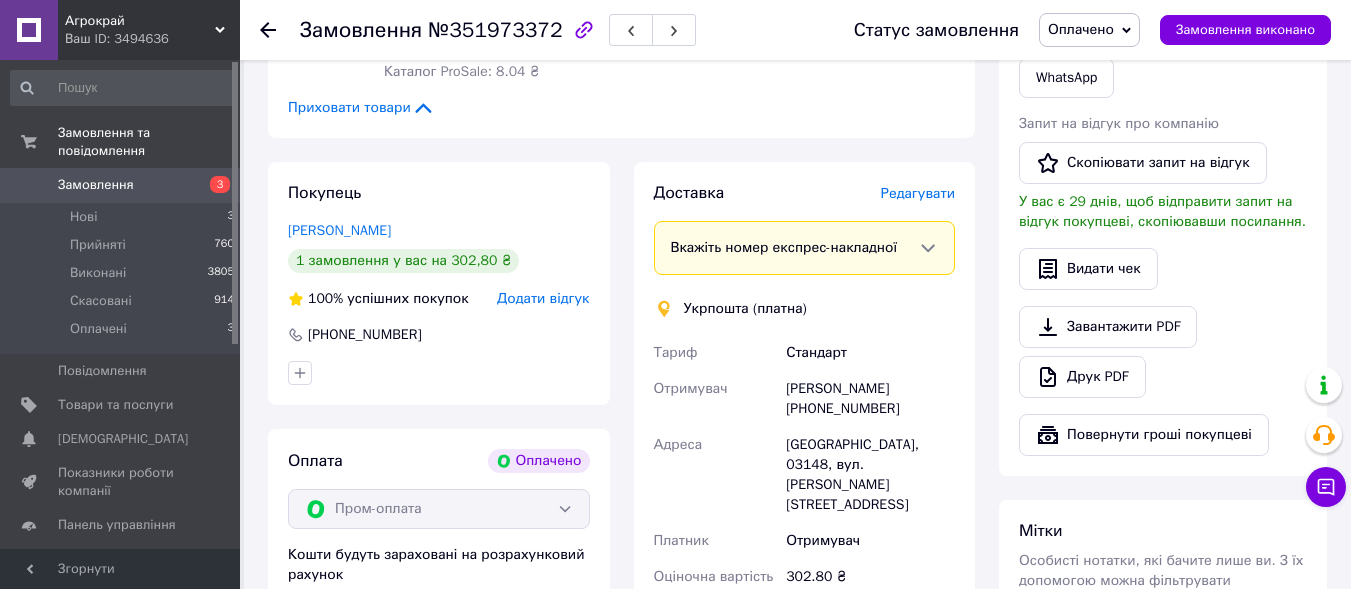 scroll, scrollTop: 600, scrollLeft: 0, axis: vertical 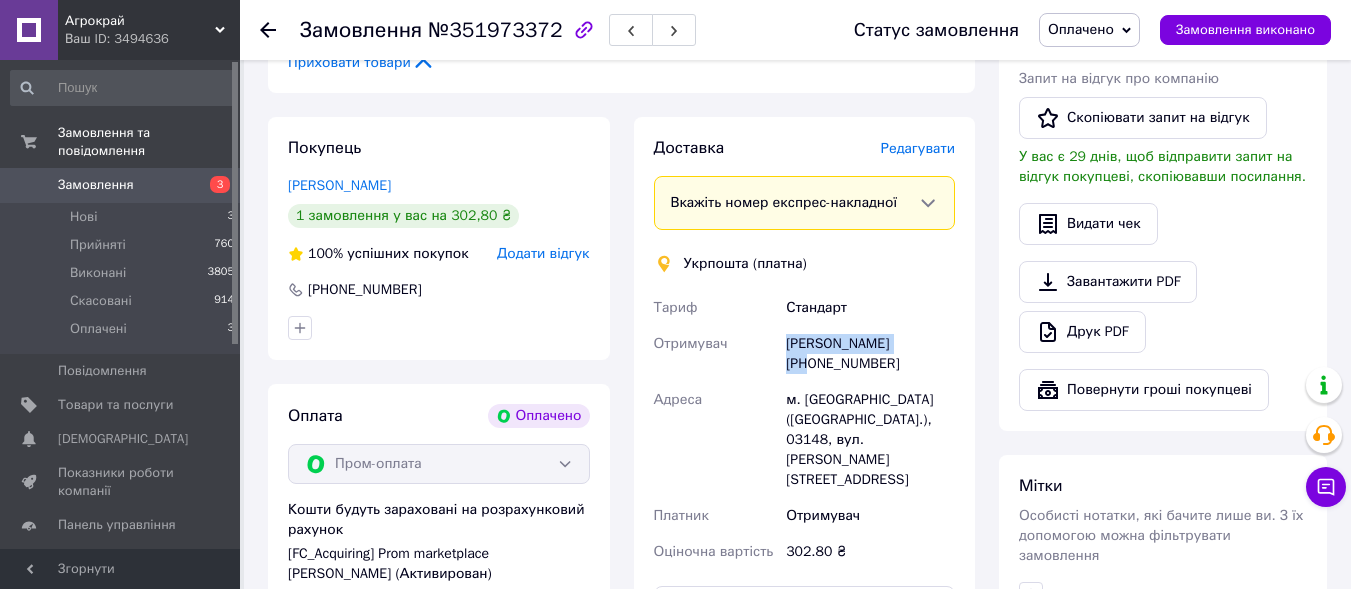drag, startPoint x: 784, startPoint y: 325, endPoint x: 951, endPoint y: 316, distance: 167.24234 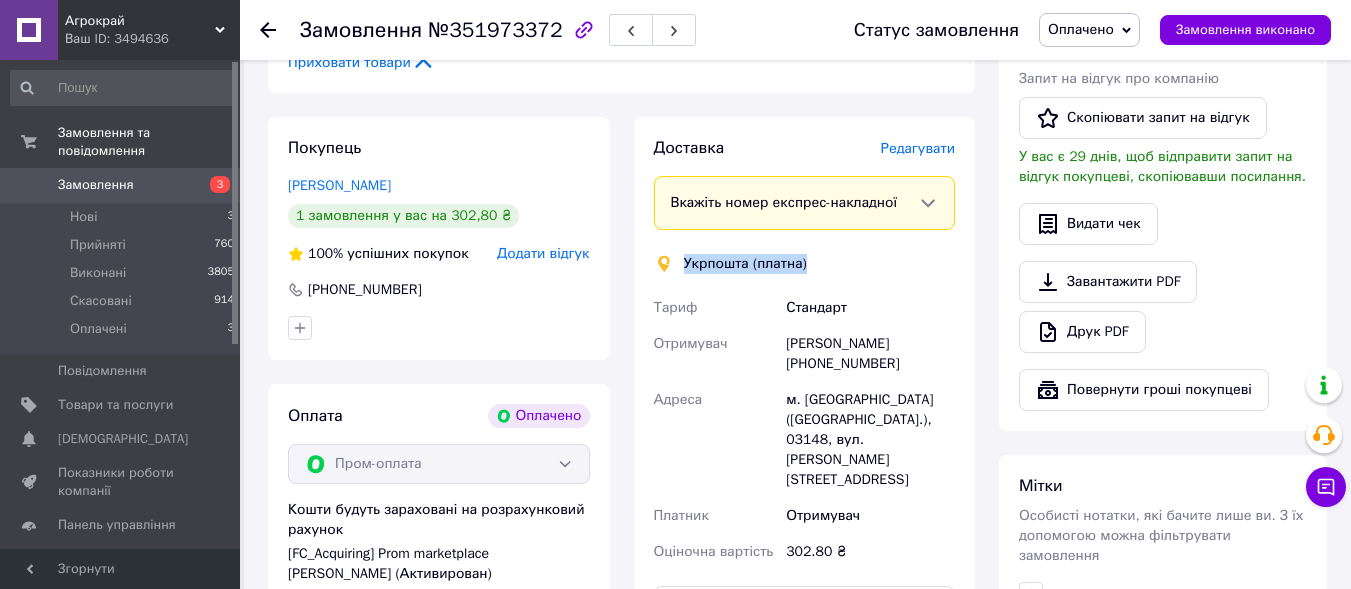 drag, startPoint x: 685, startPoint y: 245, endPoint x: 844, endPoint y: 228, distance: 159.90622 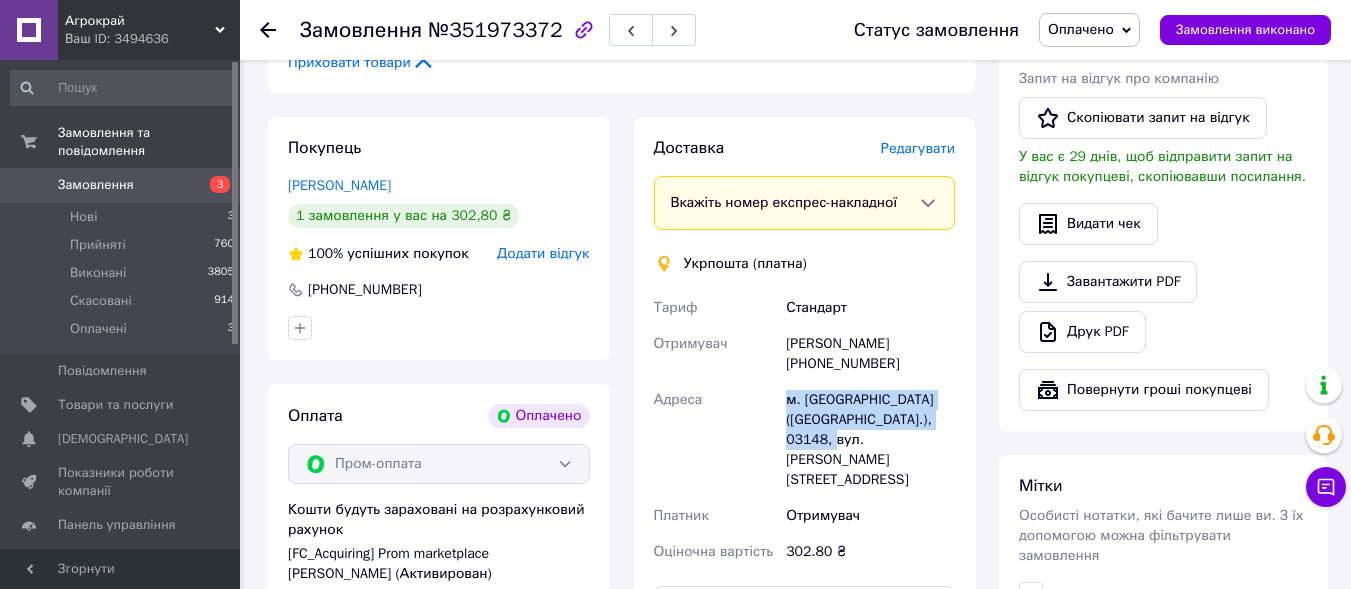 drag, startPoint x: 874, startPoint y: 393, endPoint x: 958, endPoint y: 405, distance: 84.85281 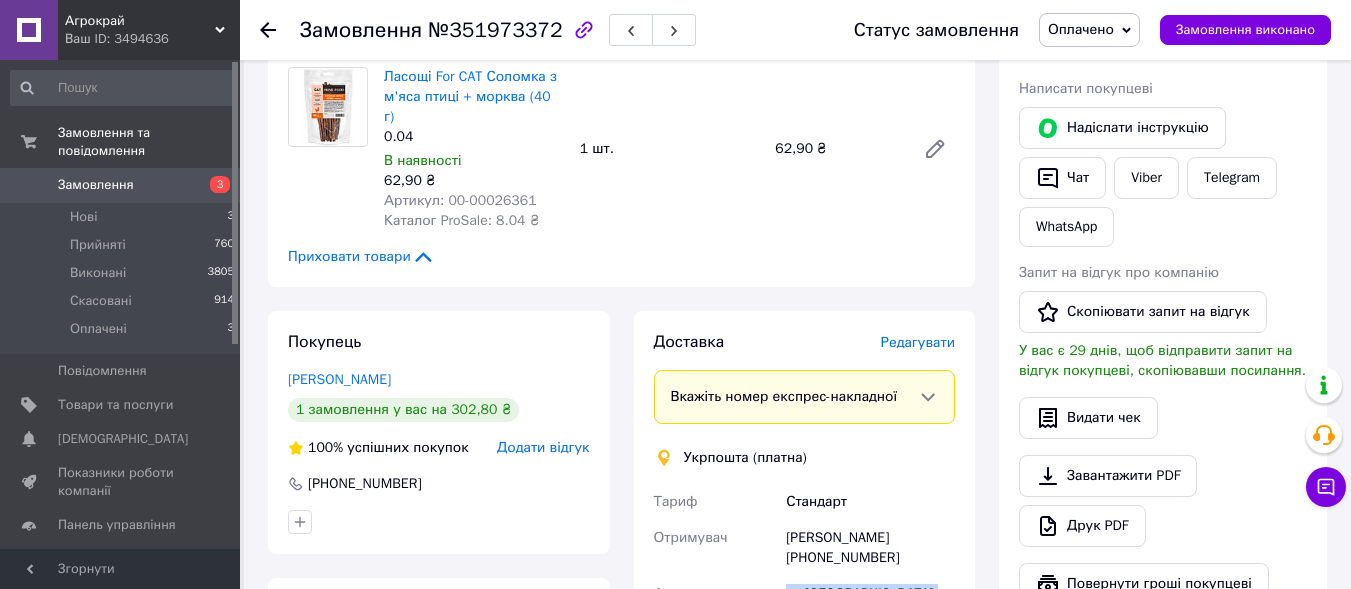 scroll, scrollTop: 400, scrollLeft: 0, axis: vertical 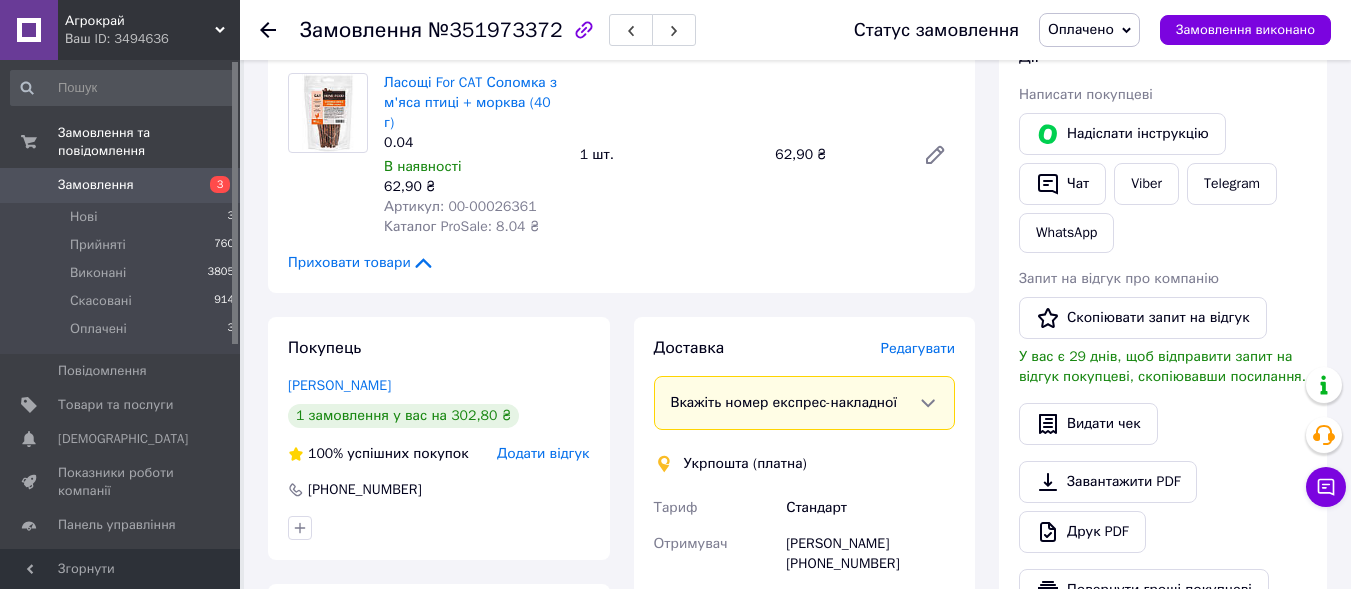 click at bounding box center [268, 30] 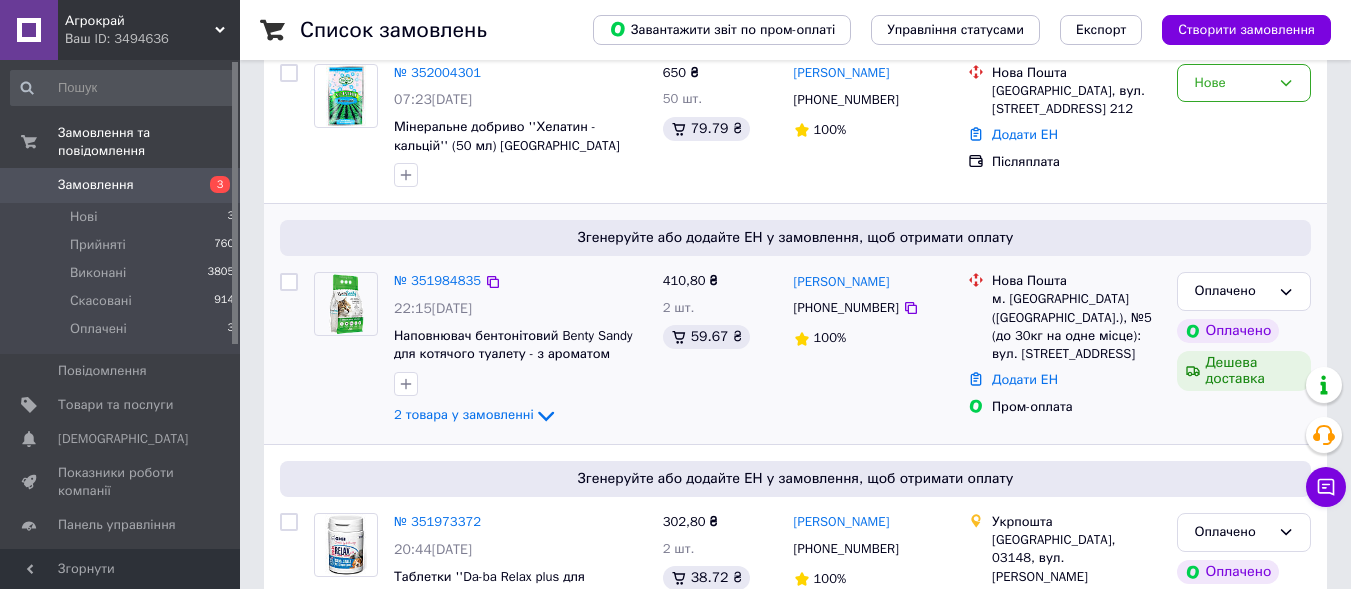 scroll, scrollTop: 300, scrollLeft: 0, axis: vertical 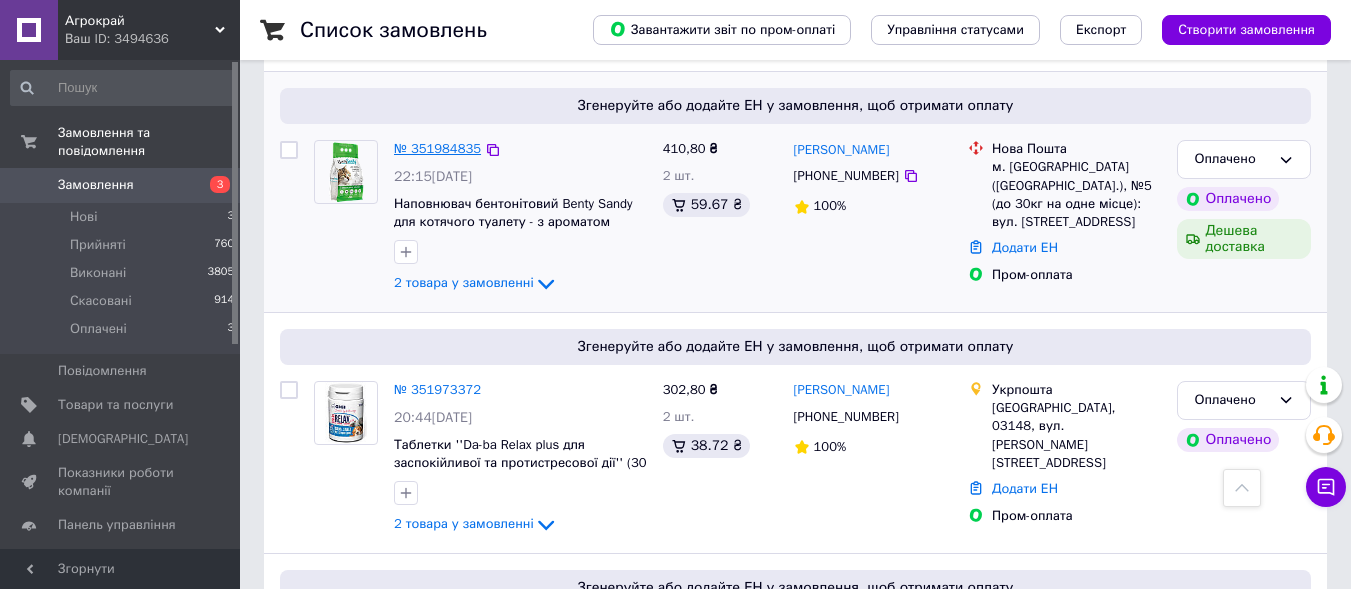 click on "№ 351984835" at bounding box center (437, 148) 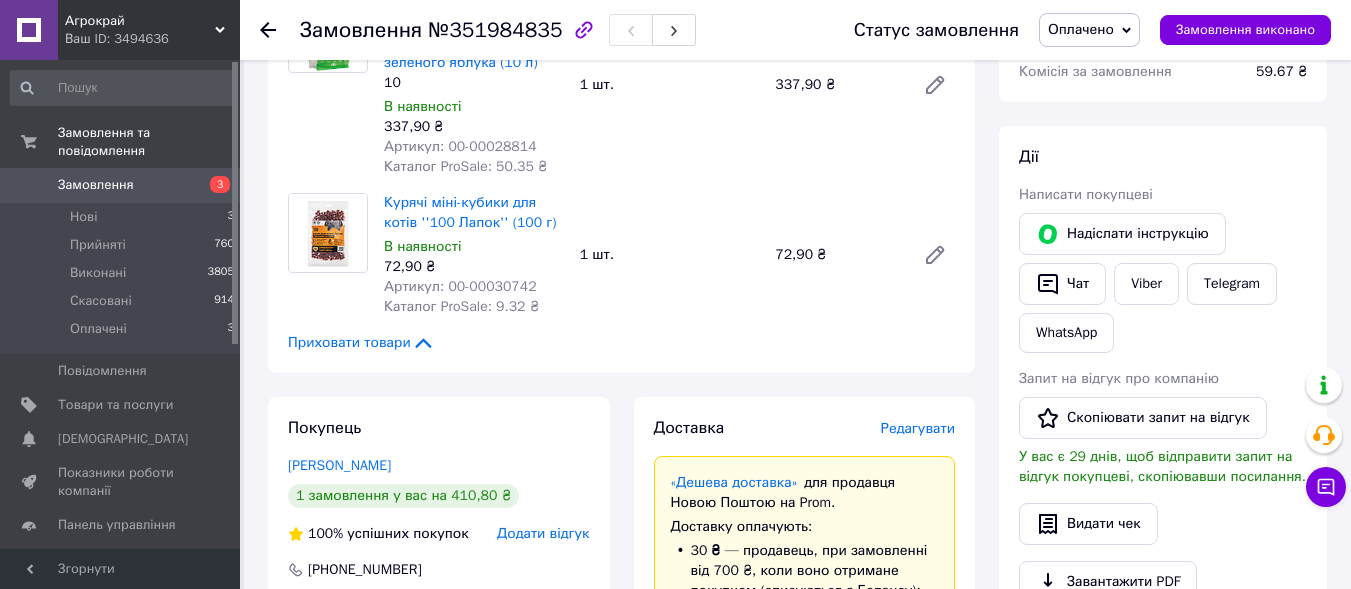 scroll, scrollTop: 800, scrollLeft: 0, axis: vertical 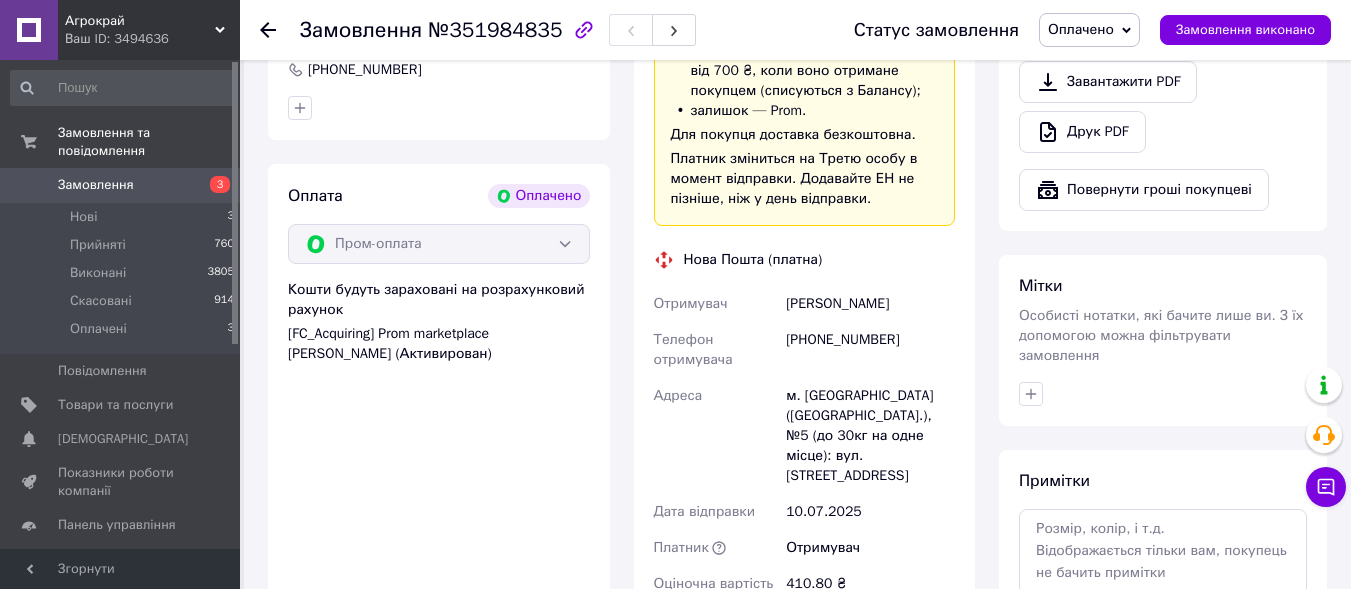 drag, startPoint x: 867, startPoint y: 296, endPoint x: 893, endPoint y: 298, distance: 26.076809 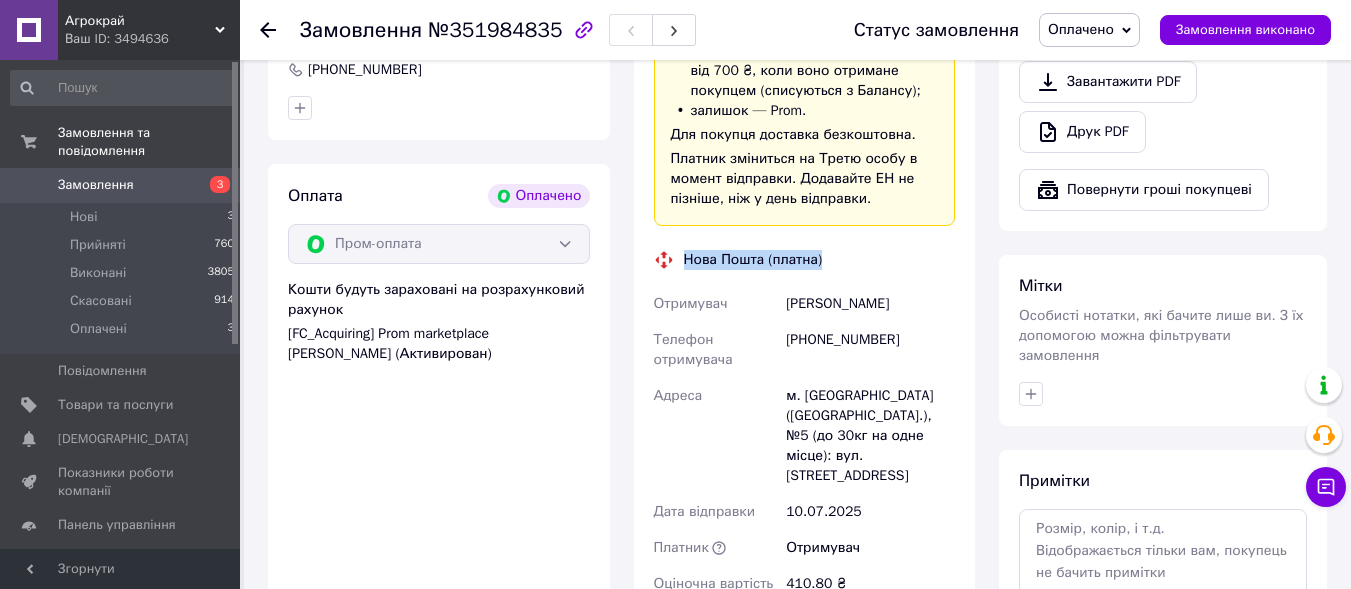 drag, startPoint x: 694, startPoint y: 260, endPoint x: 878, endPoint y: 257, distance: 184.02446 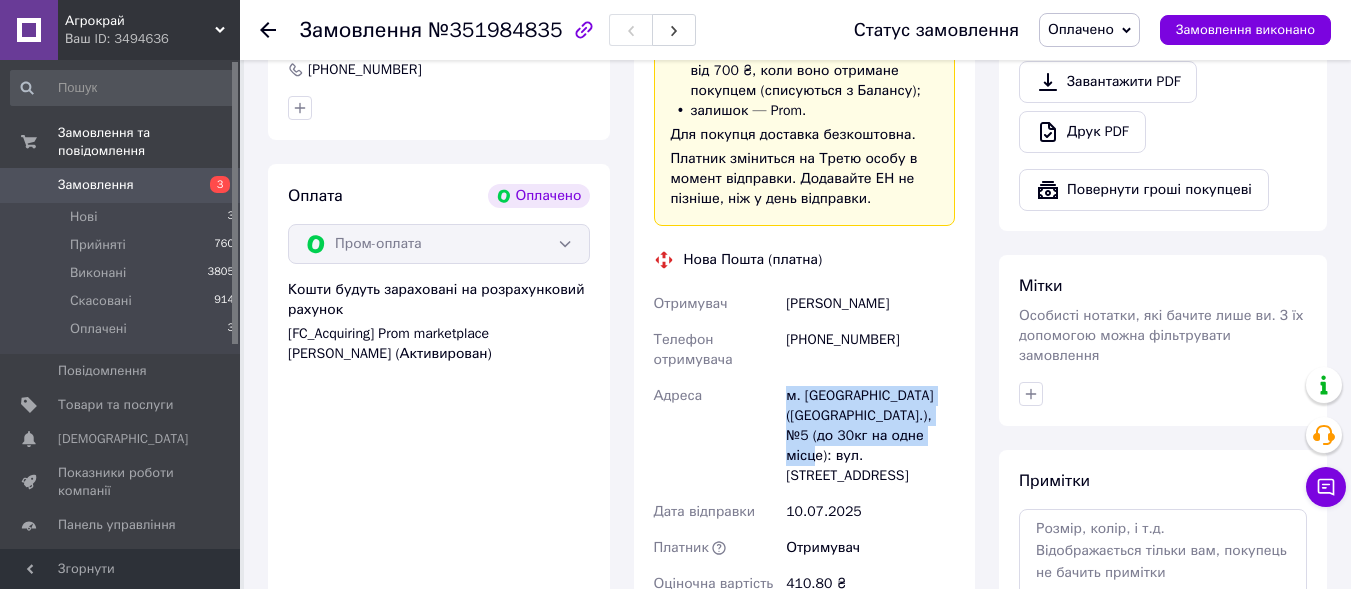 drag, startPoint x: 788, startPoint y: 398, endPoint x: 962, endPoint y: 443, distance: 179.7248 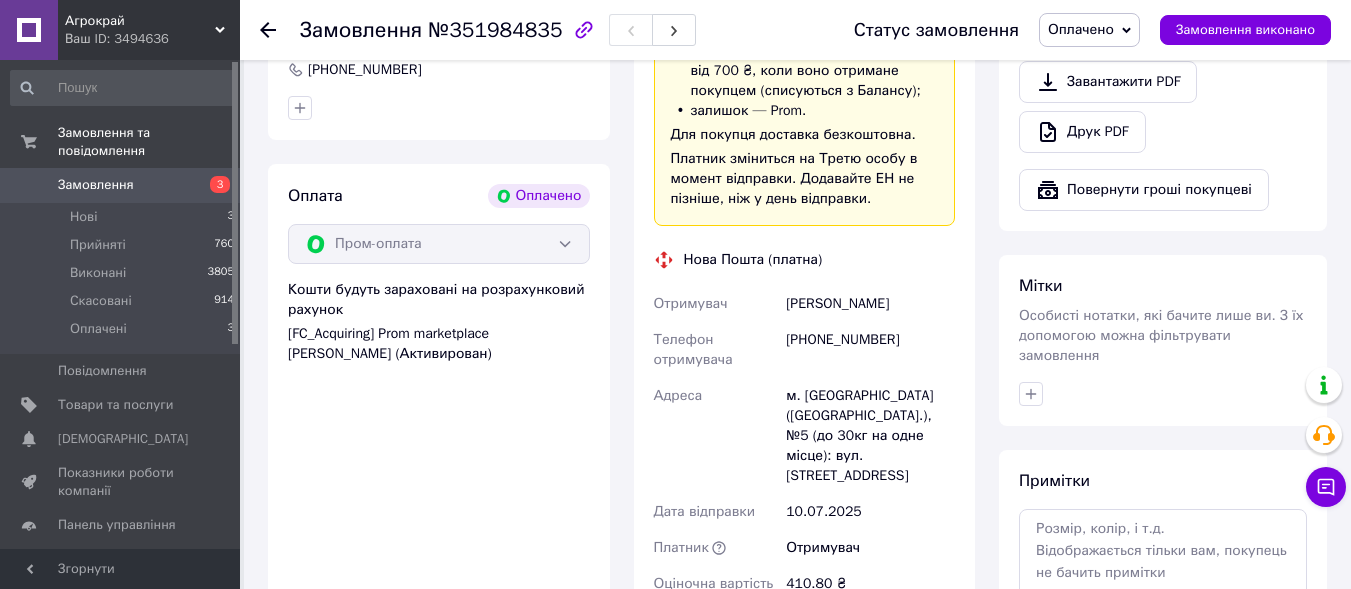 click on "Адреса" at bounding box center [716, 436] 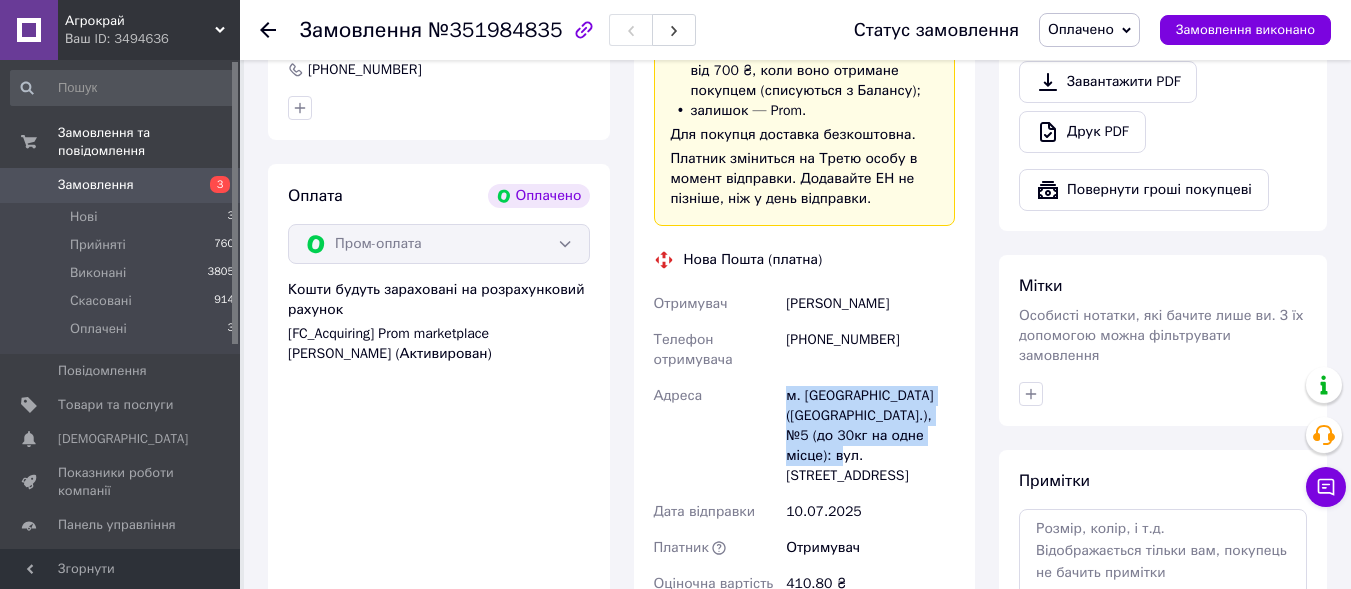 drag, startPoint x: 778, startPoint y: 390, endPoint x: 933, endPoint y: 467, distance: 173.07224 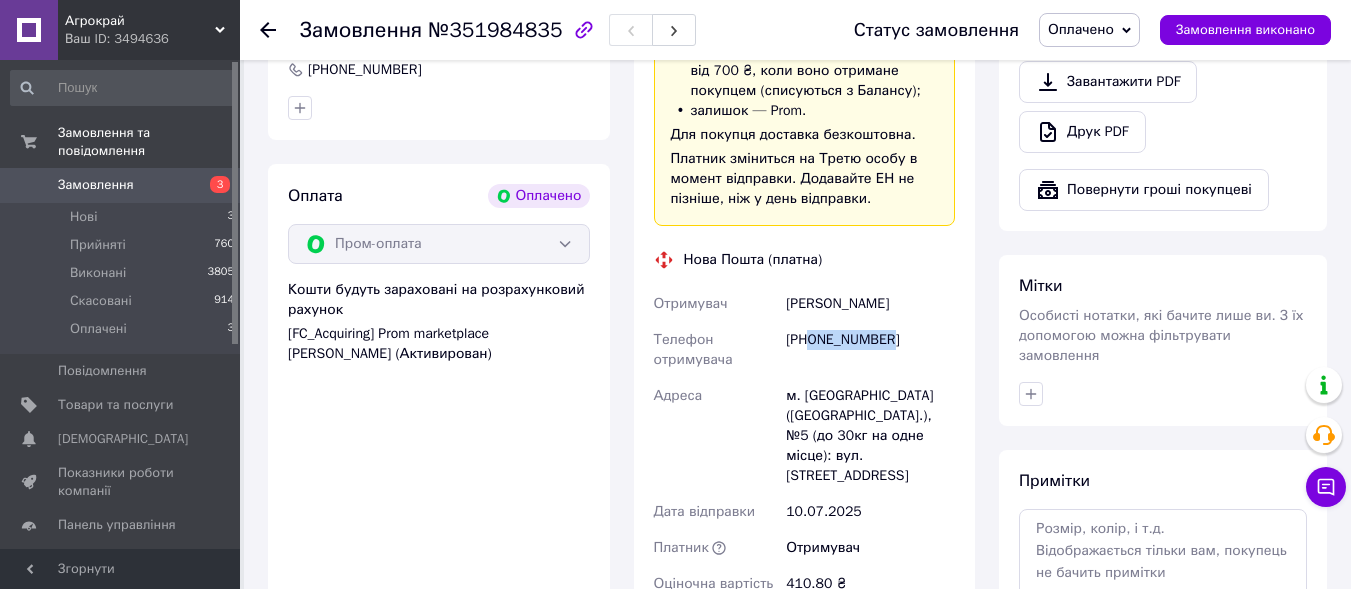 drag, startPoint x: 812, startPoint y: 341, endPoint x: 931, endPoint y: 346, distance: 119.104996 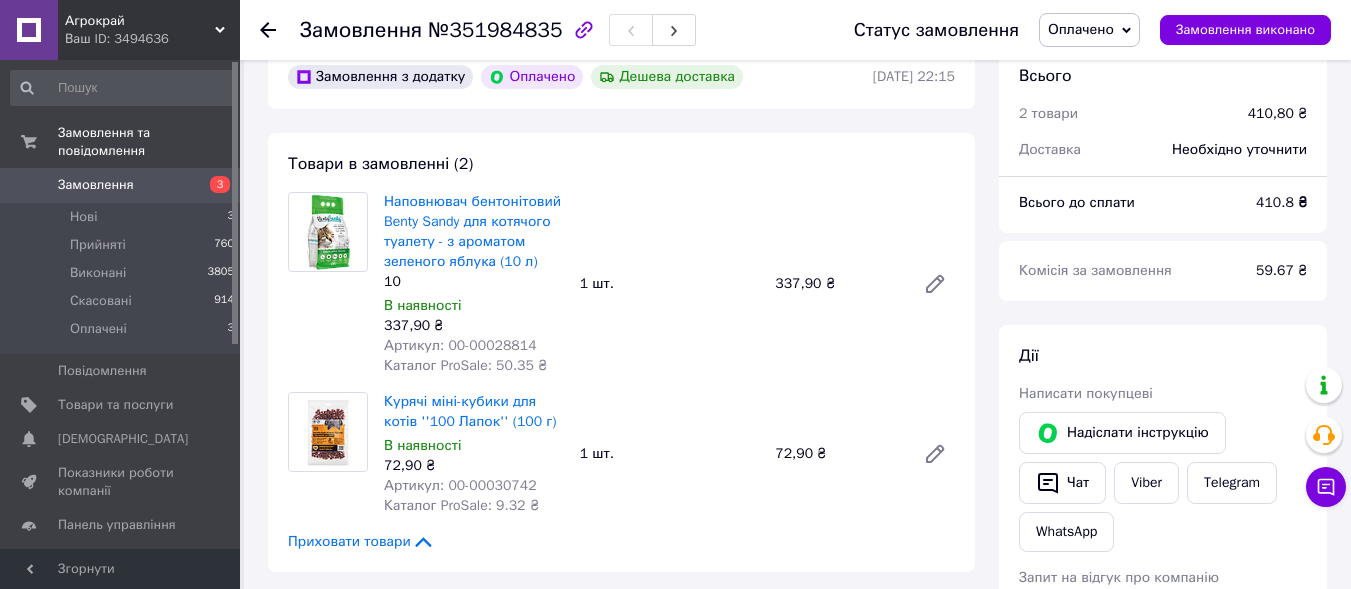 scroll, scrollTop: 100, scrollLeft: 0, axis: vertical 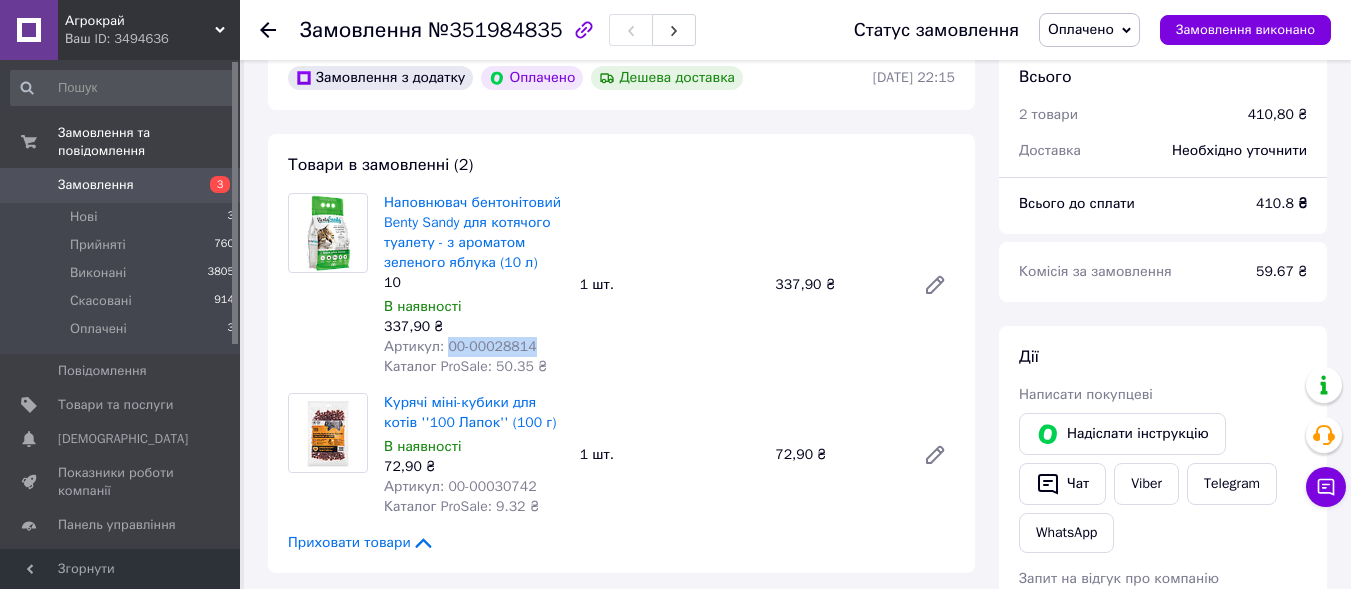 drag, startPoint x: 445, startPoint y: 344, endPoint x: 542, endPoint y: 344, distance: 97 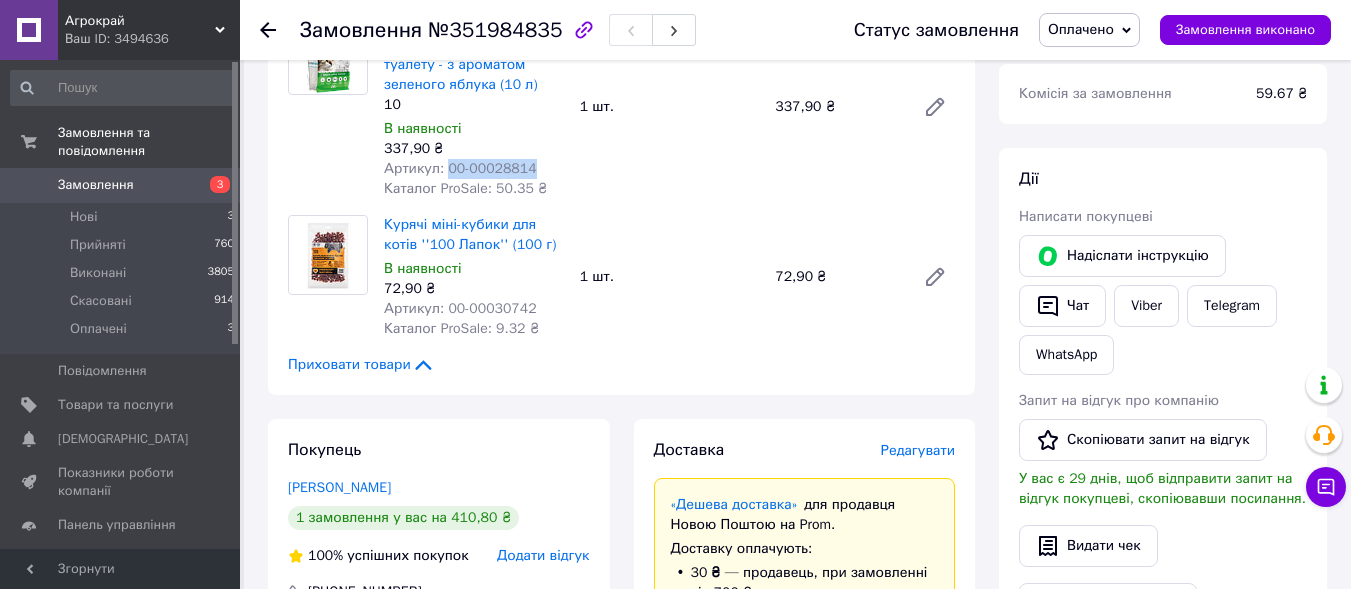 scroll, scrollTop: 300, scrollLeft: 0, axis: vertical 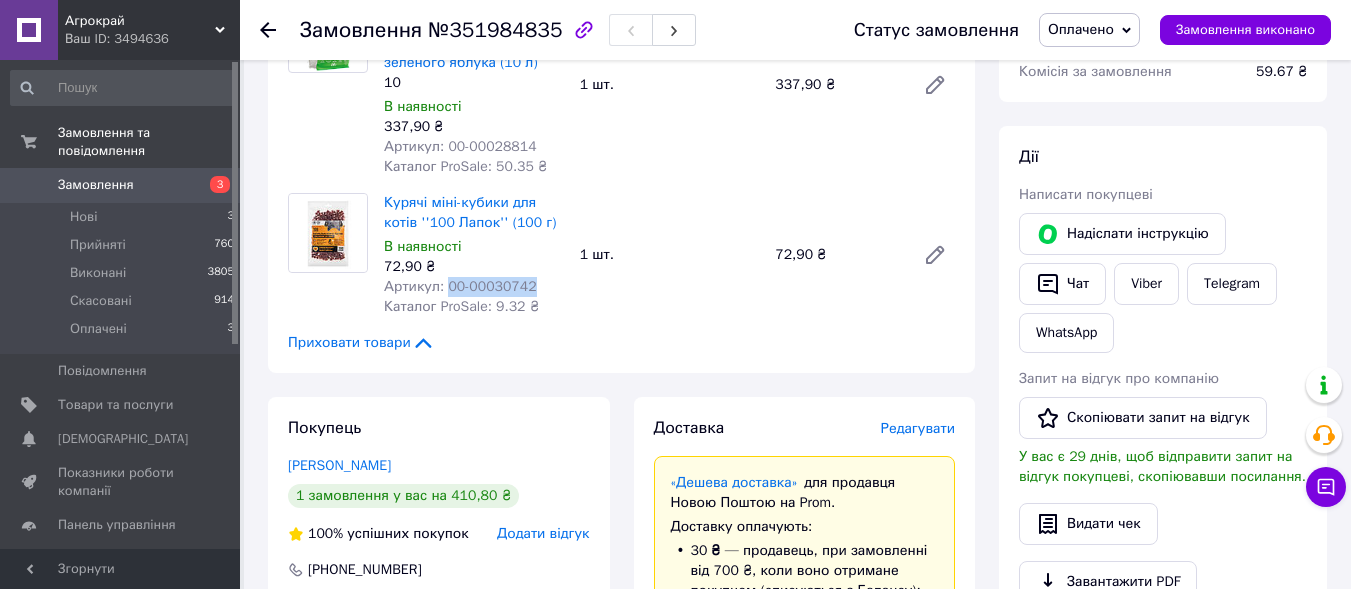 drag, startPoint x: 446, startPoint y: 284, endPoint x: 541, endPoint y: 287, distance: 95.047356 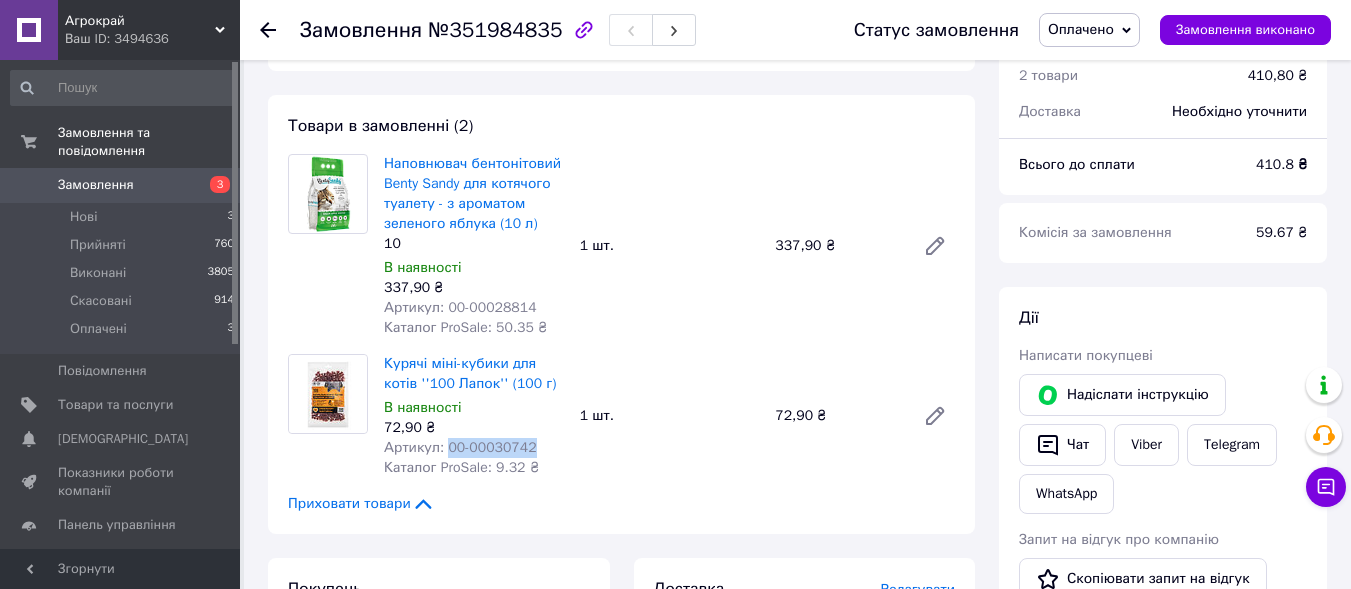 scroll, scrollTop: 0, scrollLeft: 0, axis: both 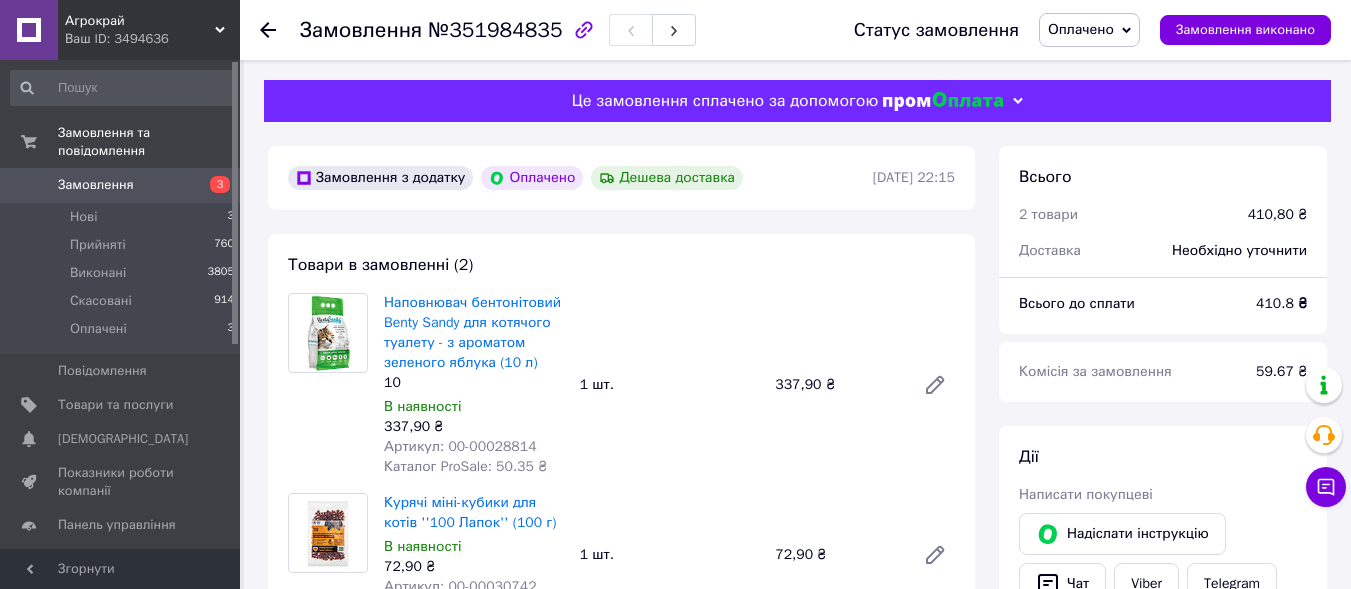 click 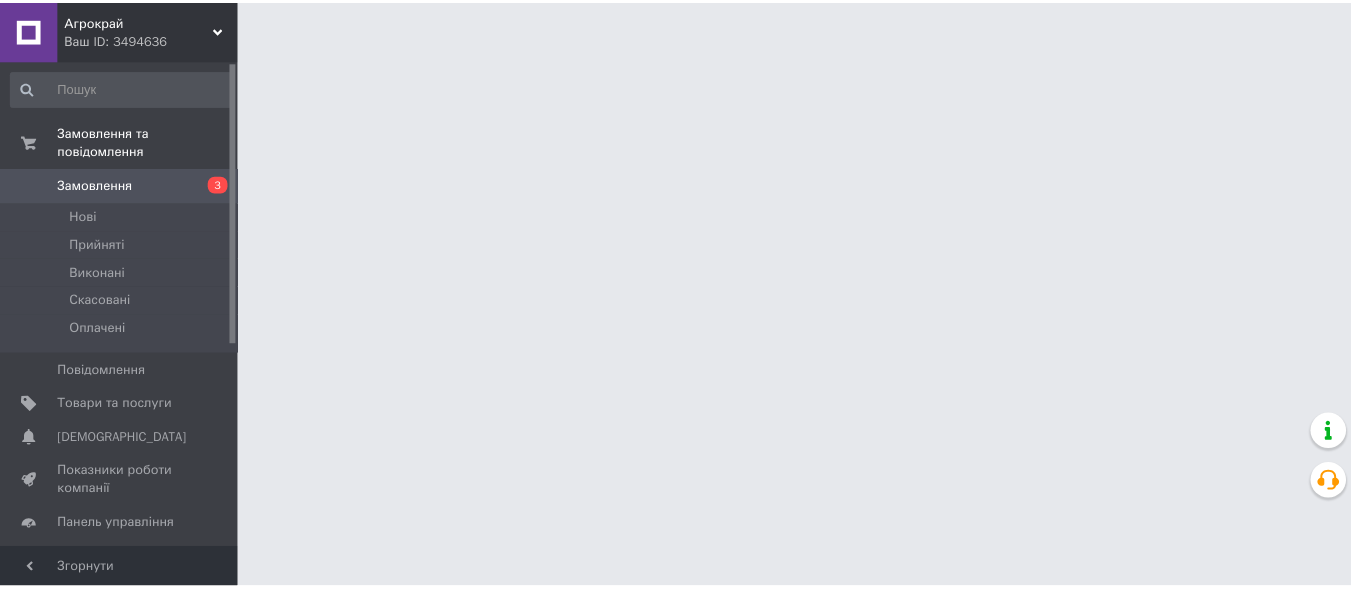 scroll, scrollTop: 0, scrollLeft: 0, axis: both 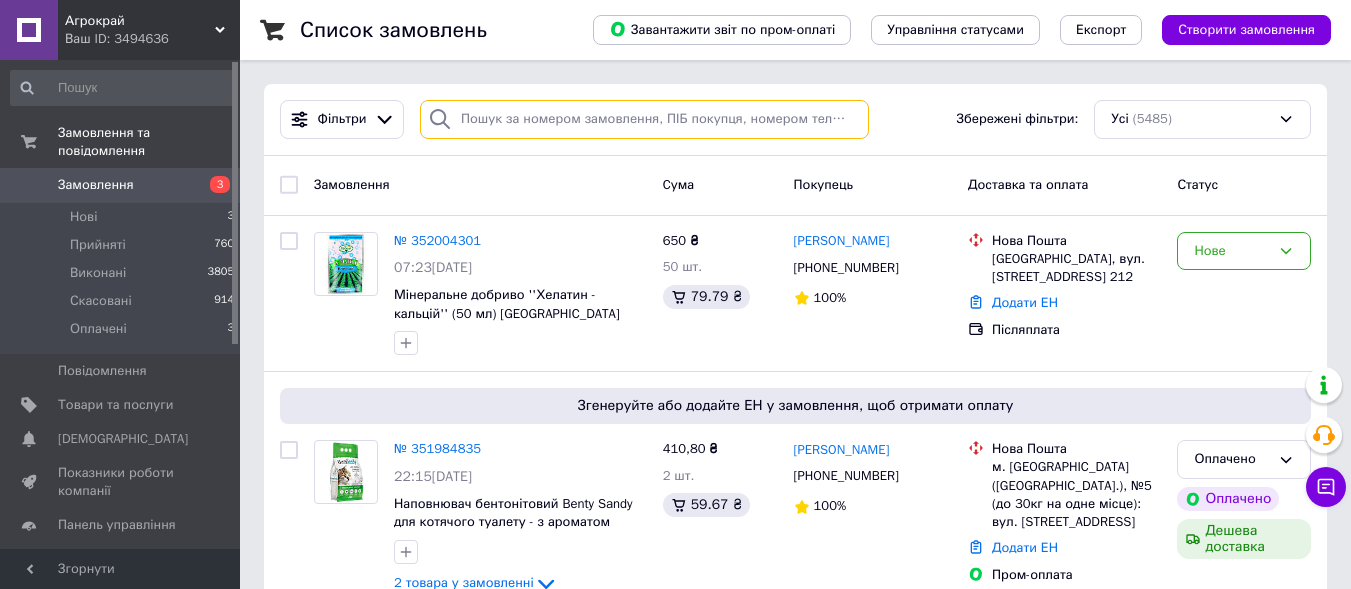 click at bounding box center [644, 119] 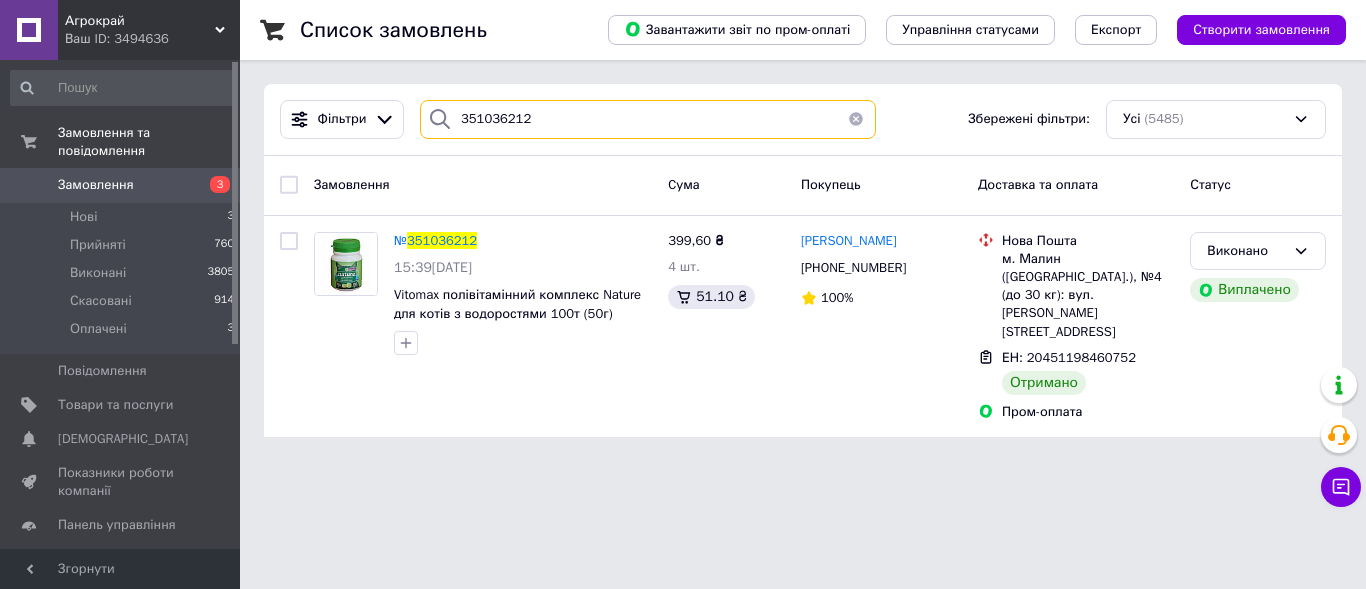 click on "351036212" at bounding box center [648, 119] 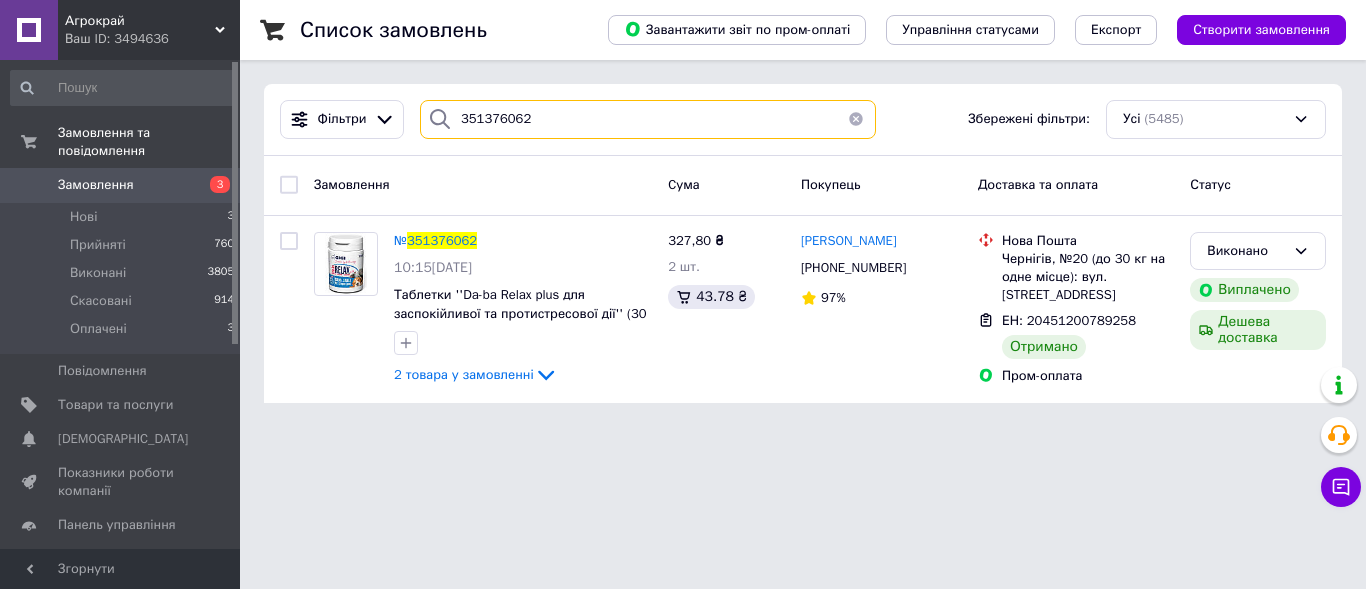 drag, startPoint x: 477, startPoint y: 122, endPoint x: 671, endPoint y: 128, distance: 194.09276 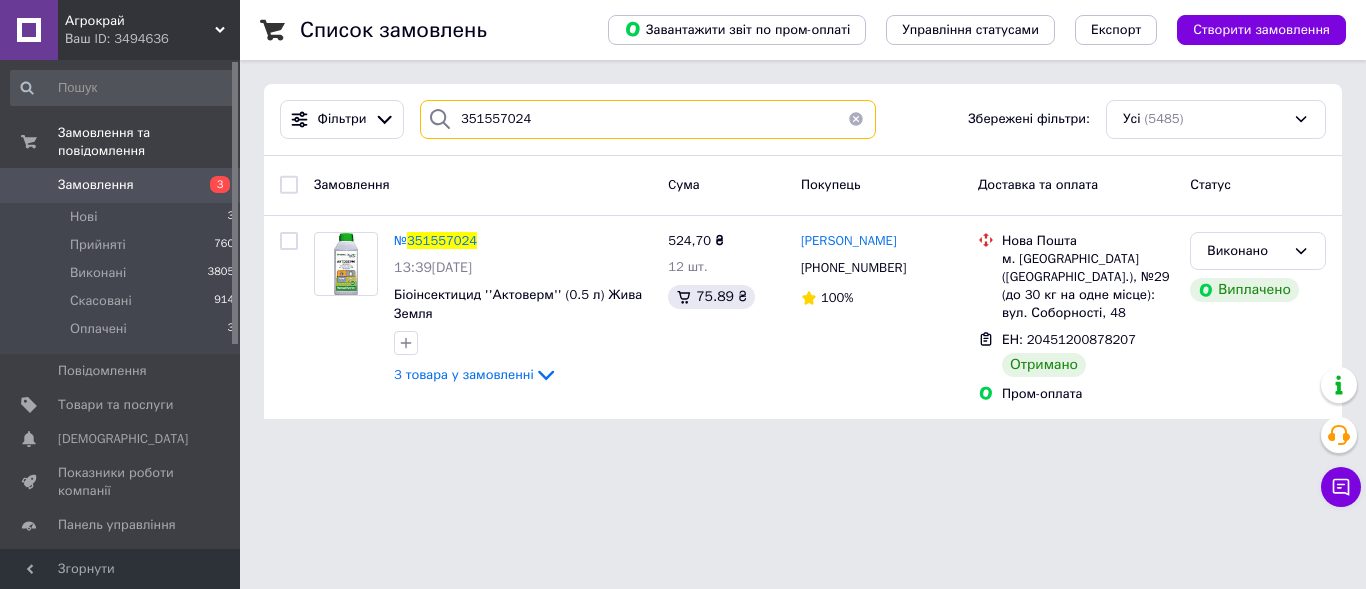 drag, startPoint x: 499, startPoint y: 124, endPoint x: 673, endPoint y: 161, distance: 177.89041 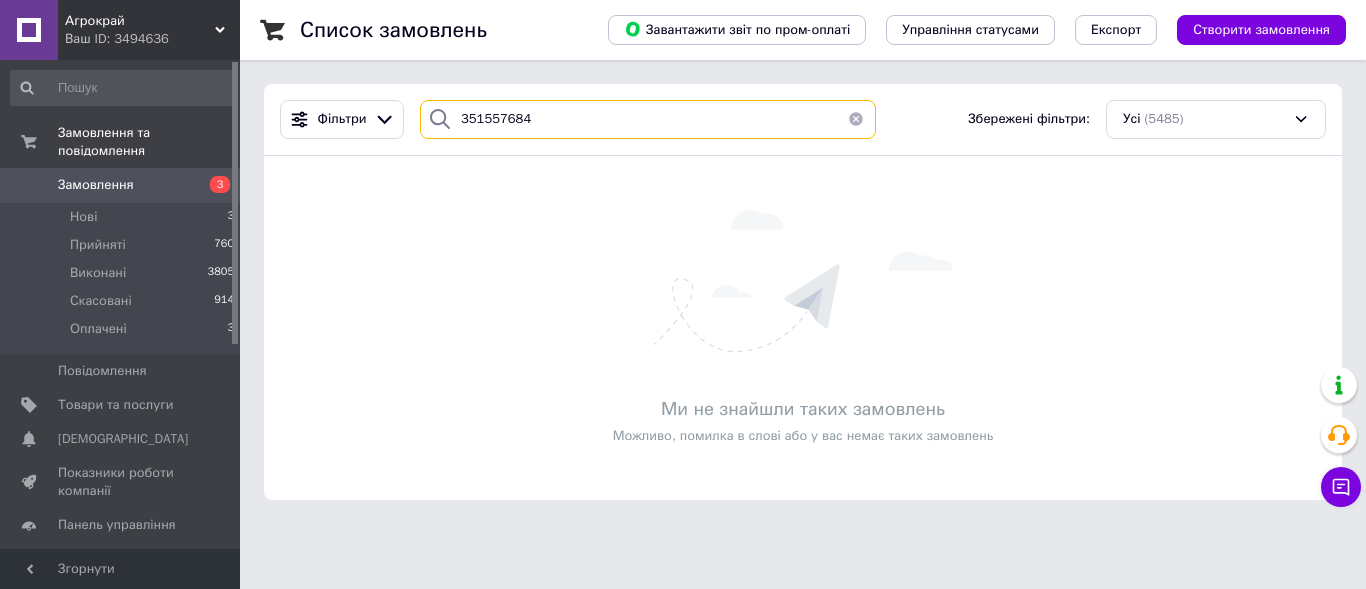 drag, startPoint x: 486, startPoint y: 121, endPoint x: 714, endPoint y: 125, distance: 228.03508 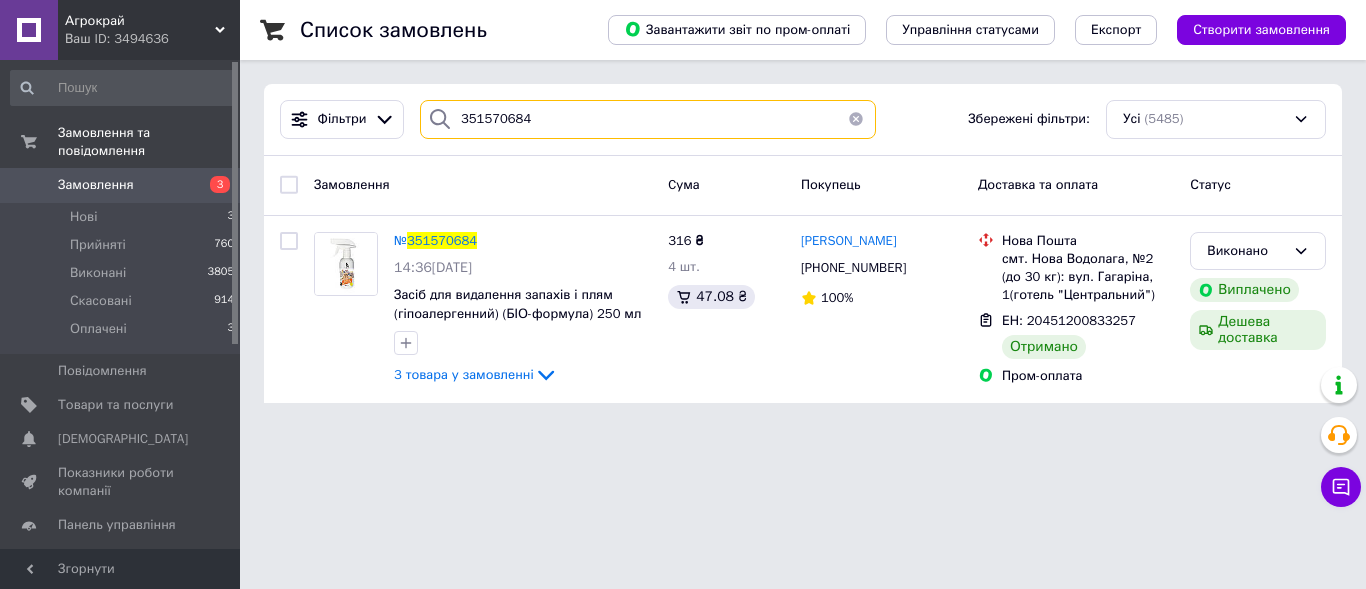 drag, startPoint x: 483, startPoint y: 123, endPoint x: 651, endPoint y: 154, distance: 170.83618 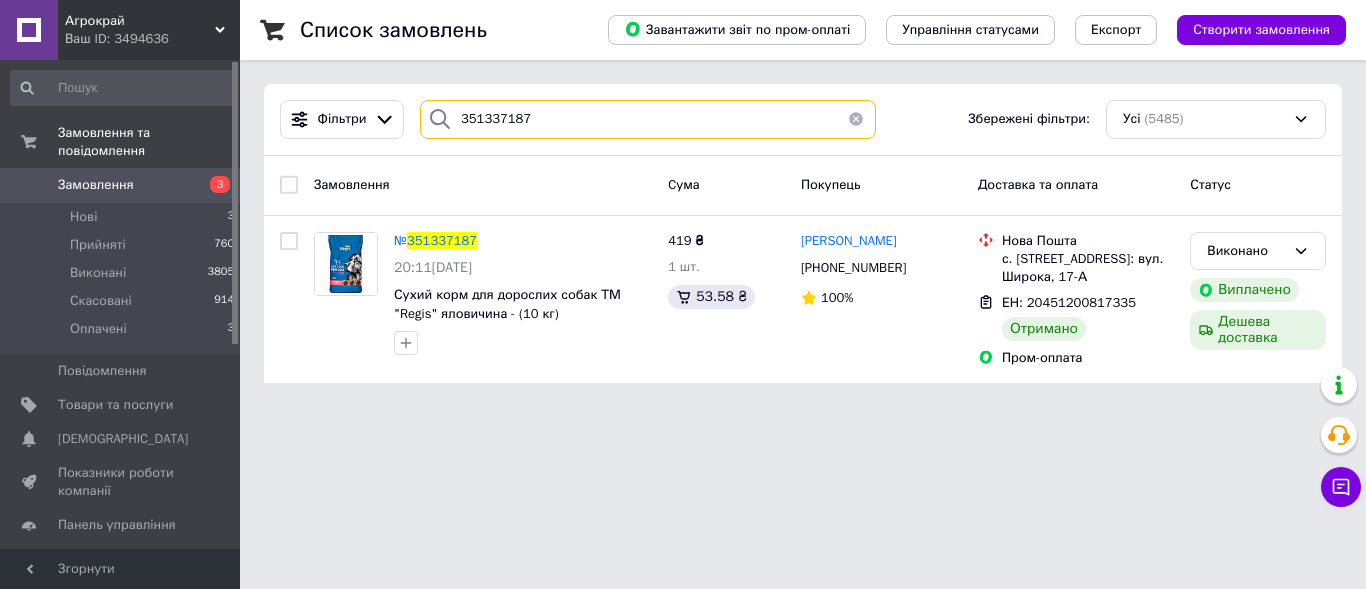 type on "351337187" 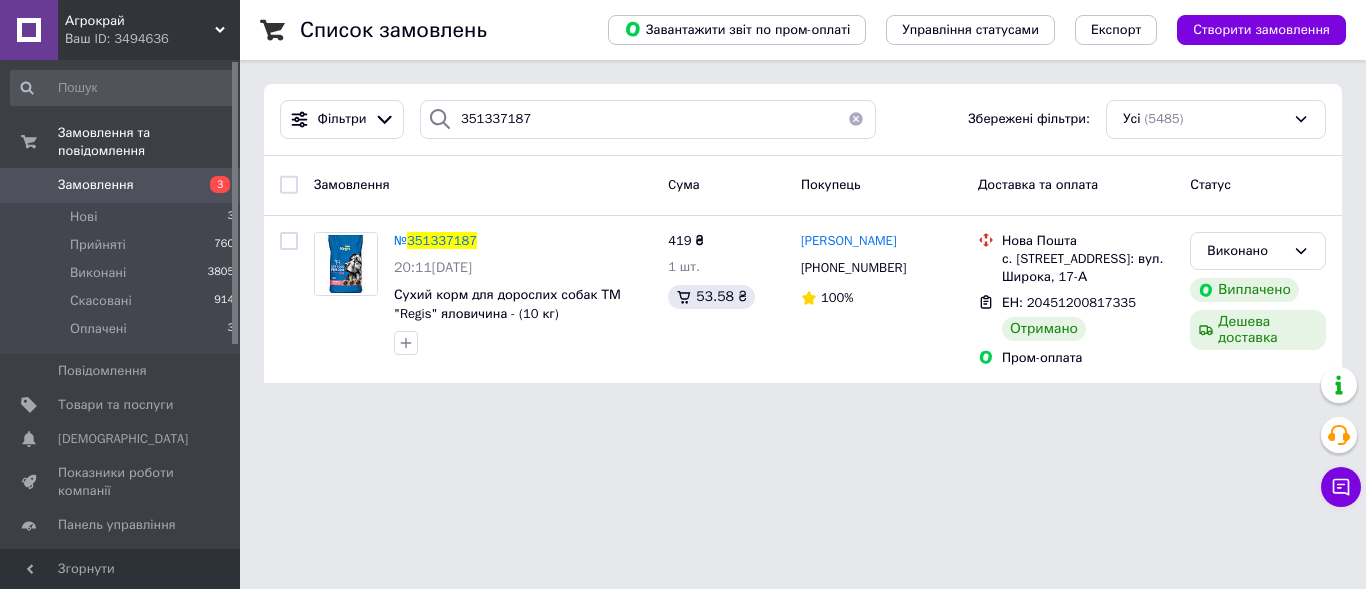 click at bounding box center (856, 119) 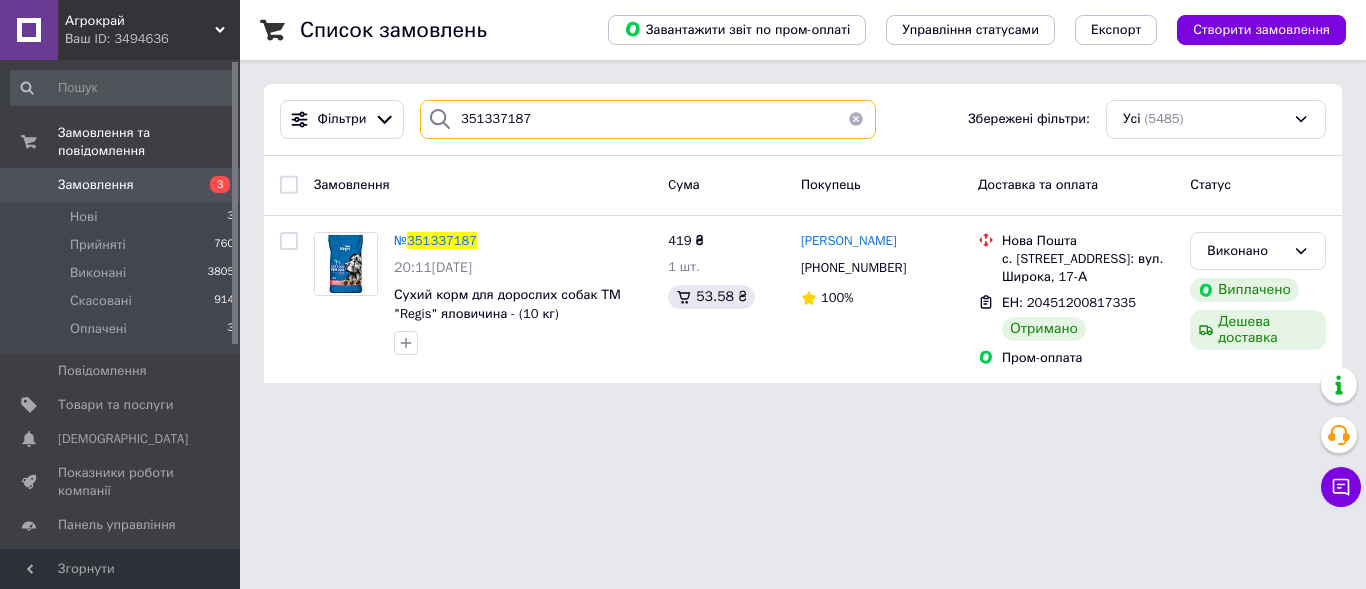 type 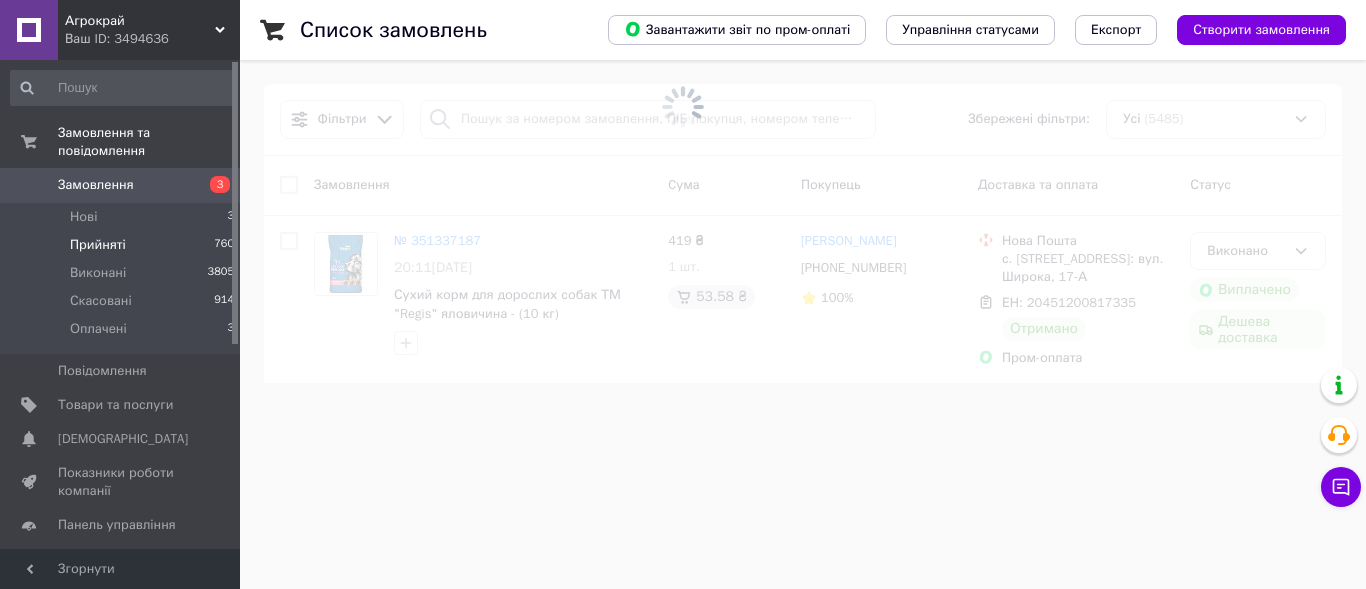 click on "Прийняті" at bounding box center [98, 245] 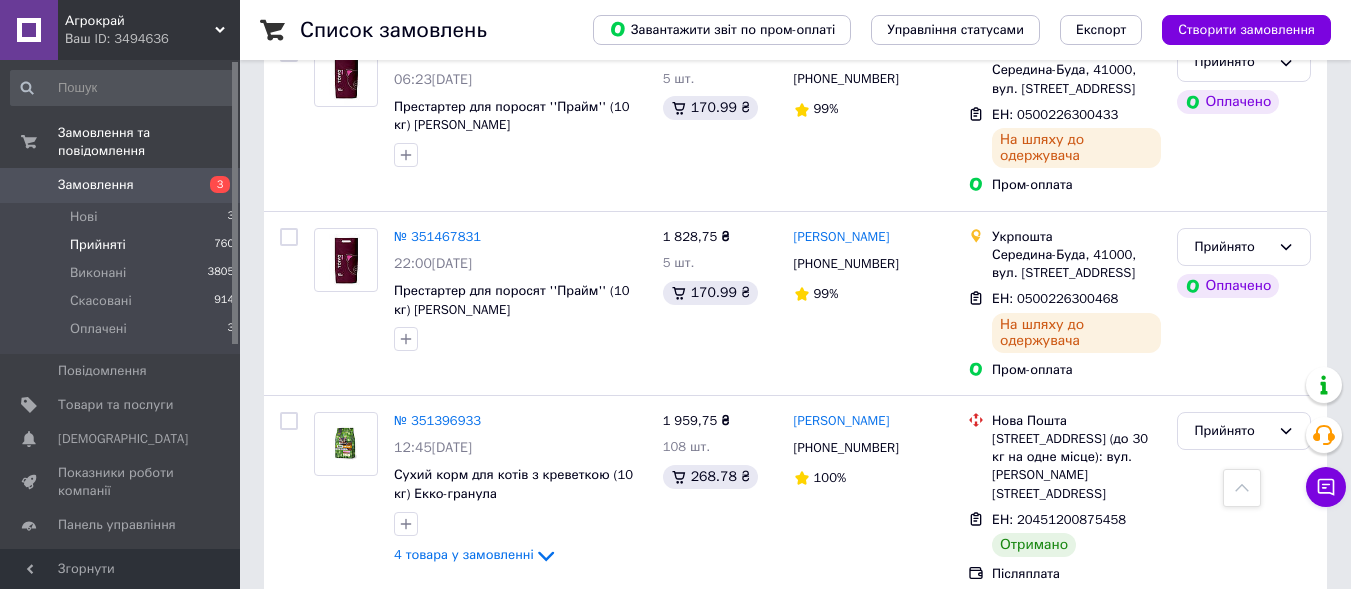 scroll, scrollTop: 3500, scrollLeft: 0, axis: vertical 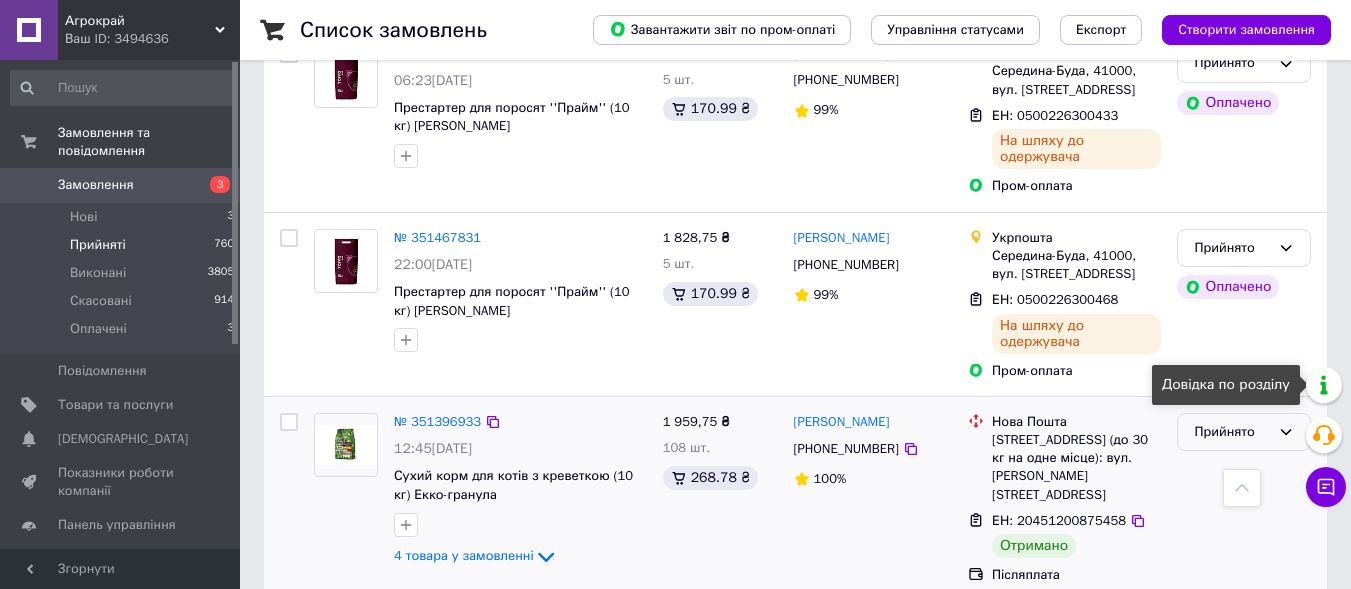click on "Прийнято" at bounding box center (1232, 432) 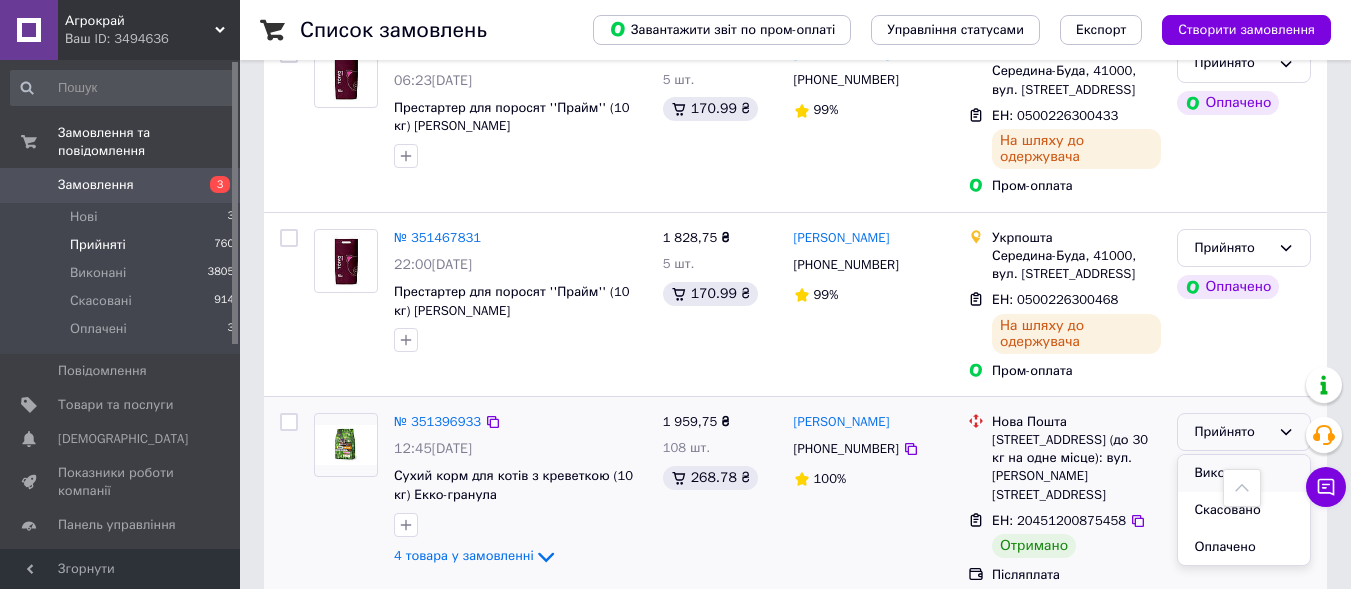 click on "Виконано" at bounding box center (1244, 473) 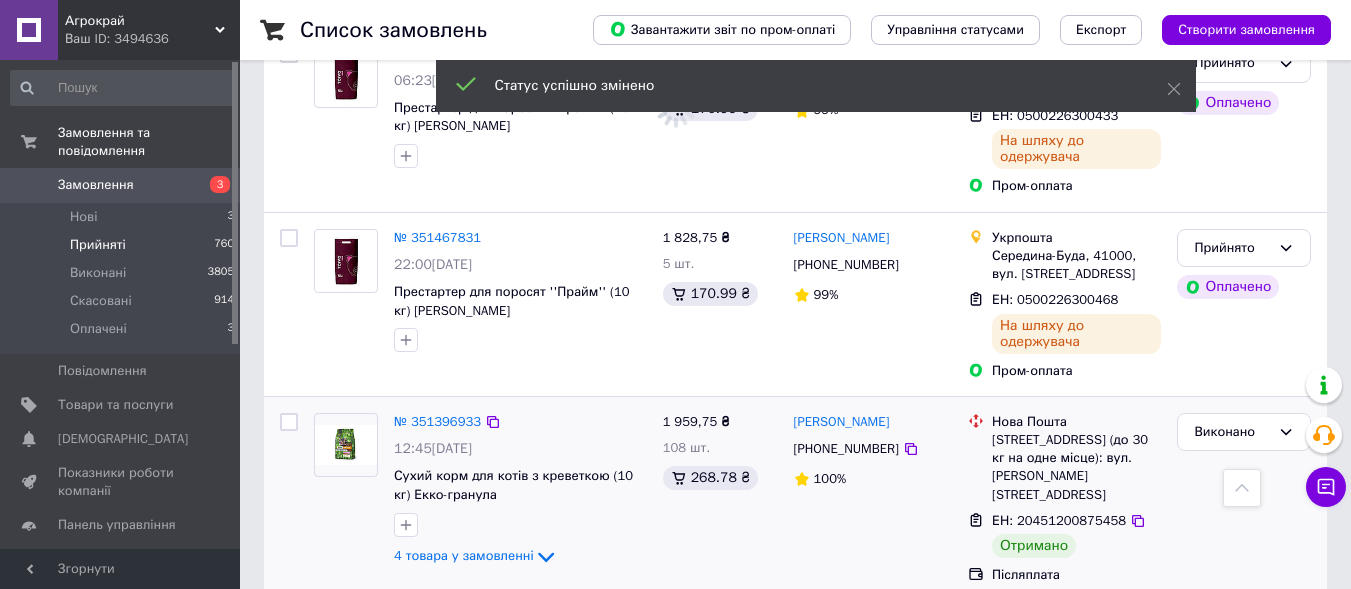 scroll, scrollTop: 3700, scrollLeft: 0, axis: vertical 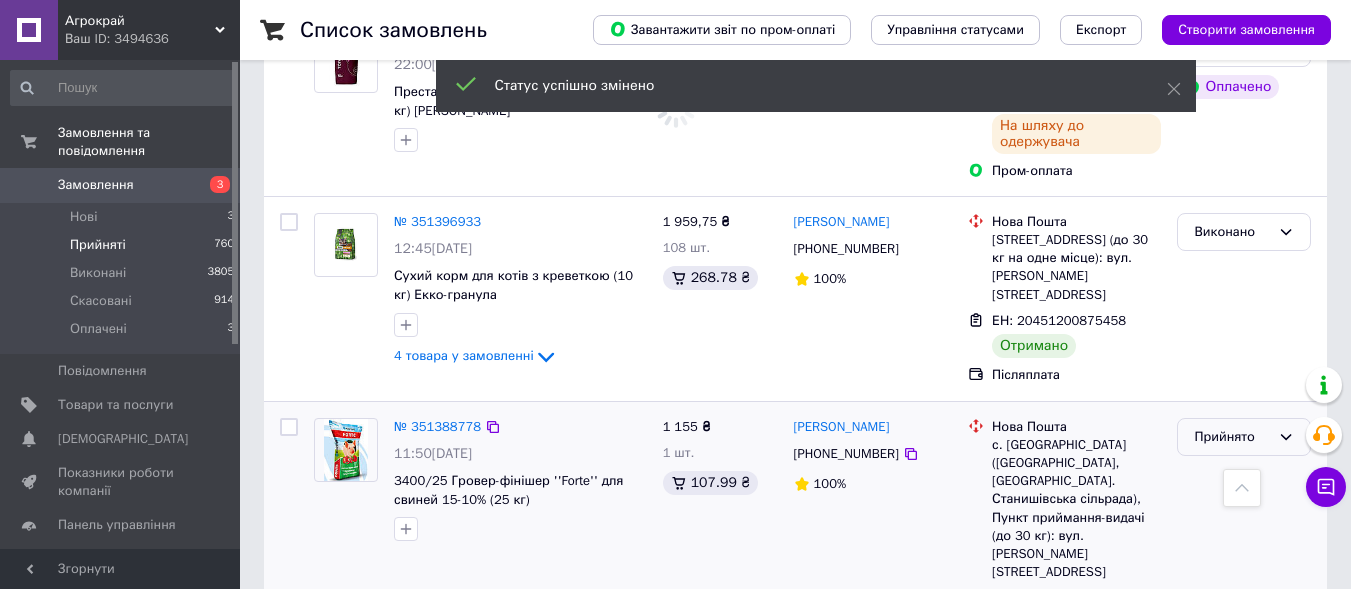 click on "Прийнято" at bounding box center (1232, 437) 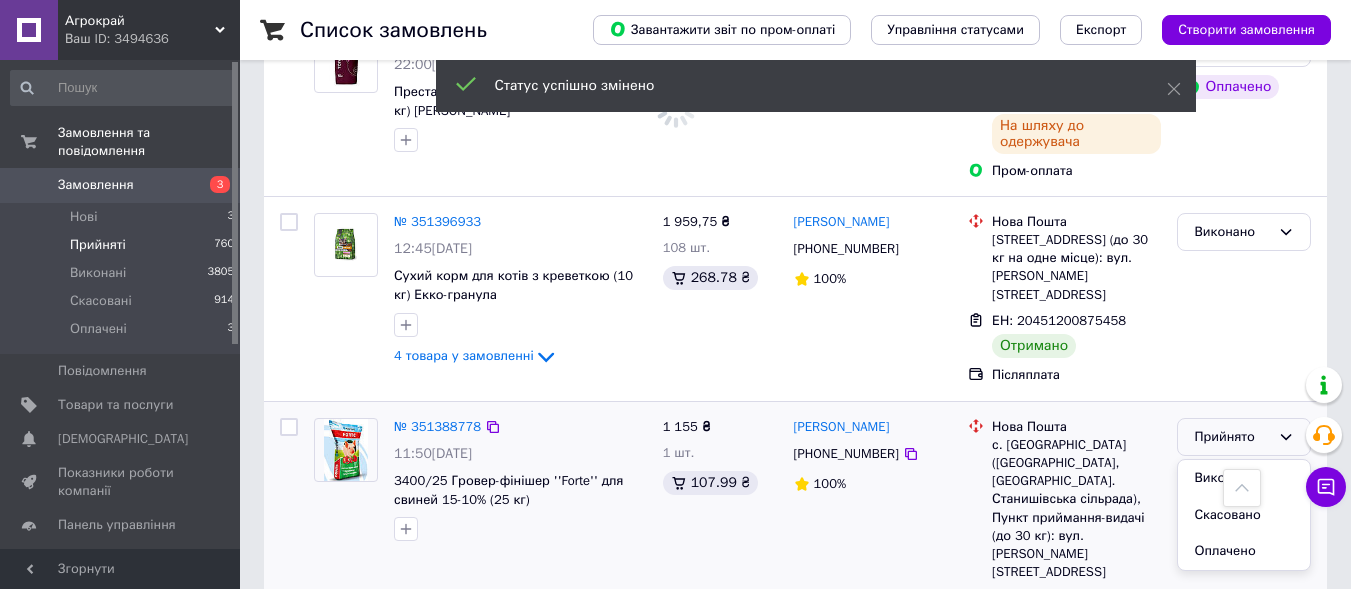 click on "Виконано" at bounding box center [1244, 478] 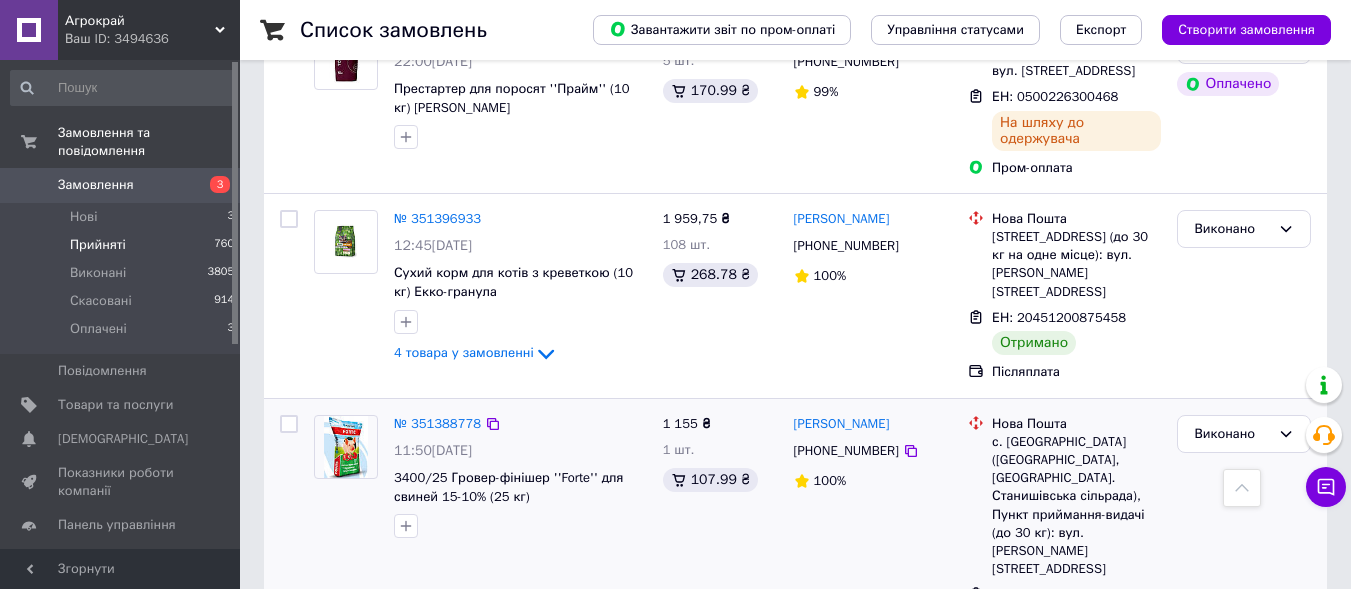 scroll, scrollTop: 3719, scrollLeft: 0, axis: vertical 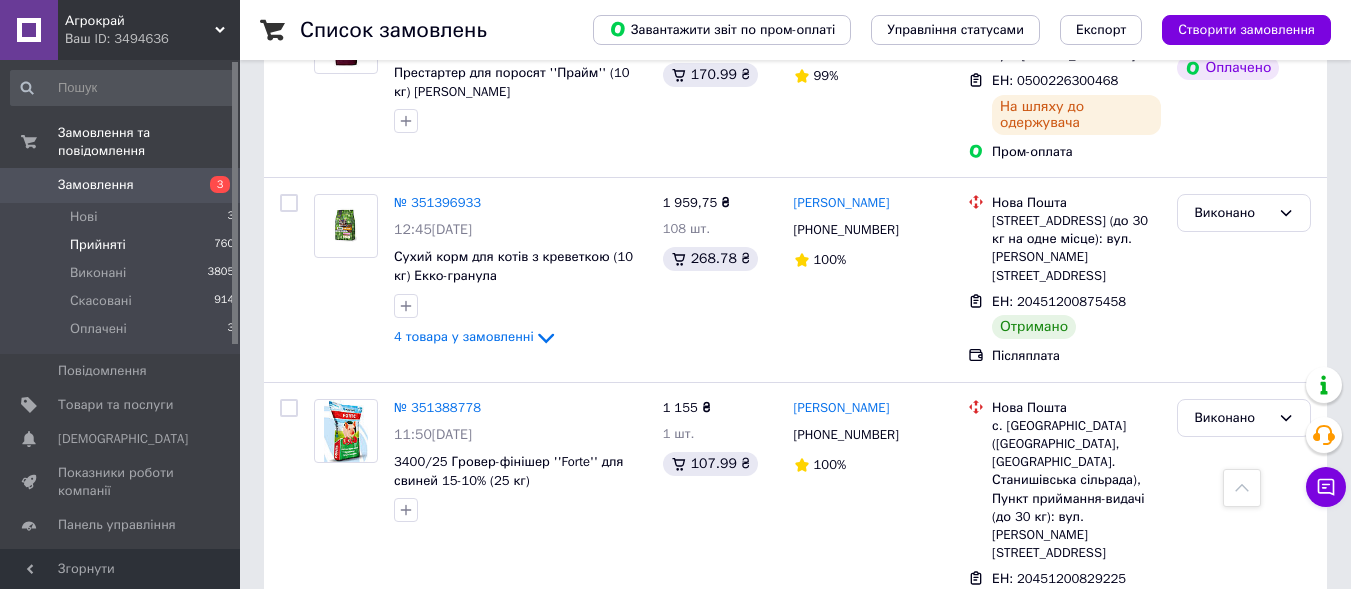 click on "2" at bounding box center (327, 704) 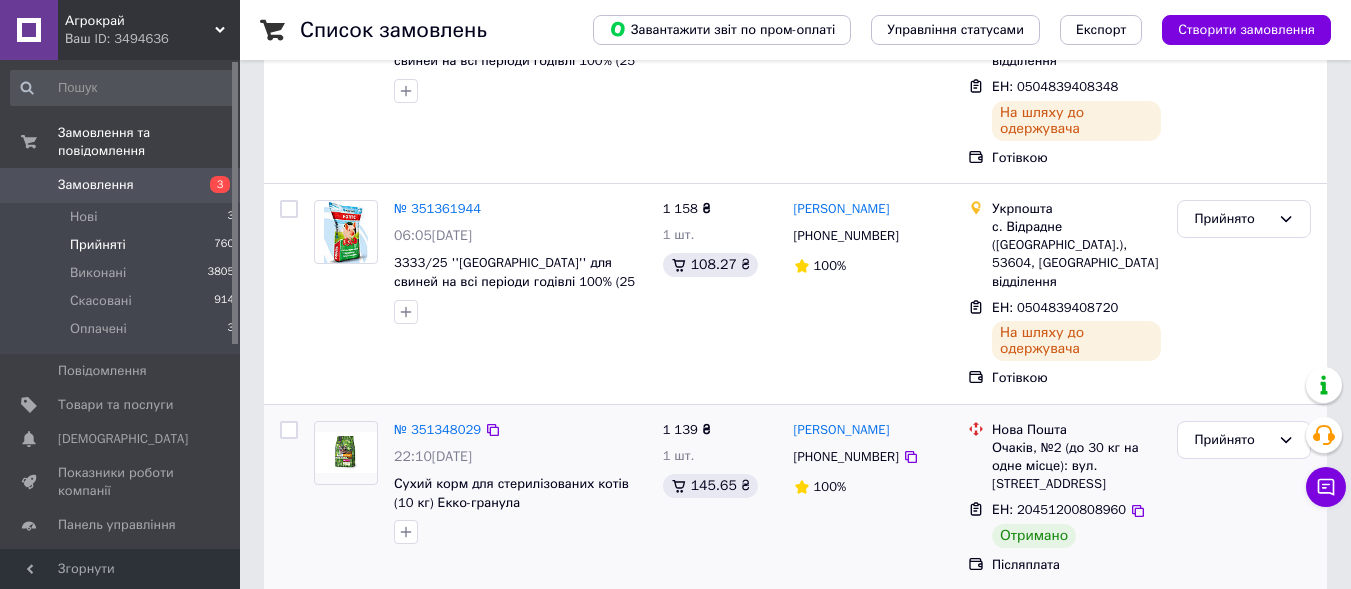 scroll, scrollTop: 400, scrollLeft: 0, axis: vertical 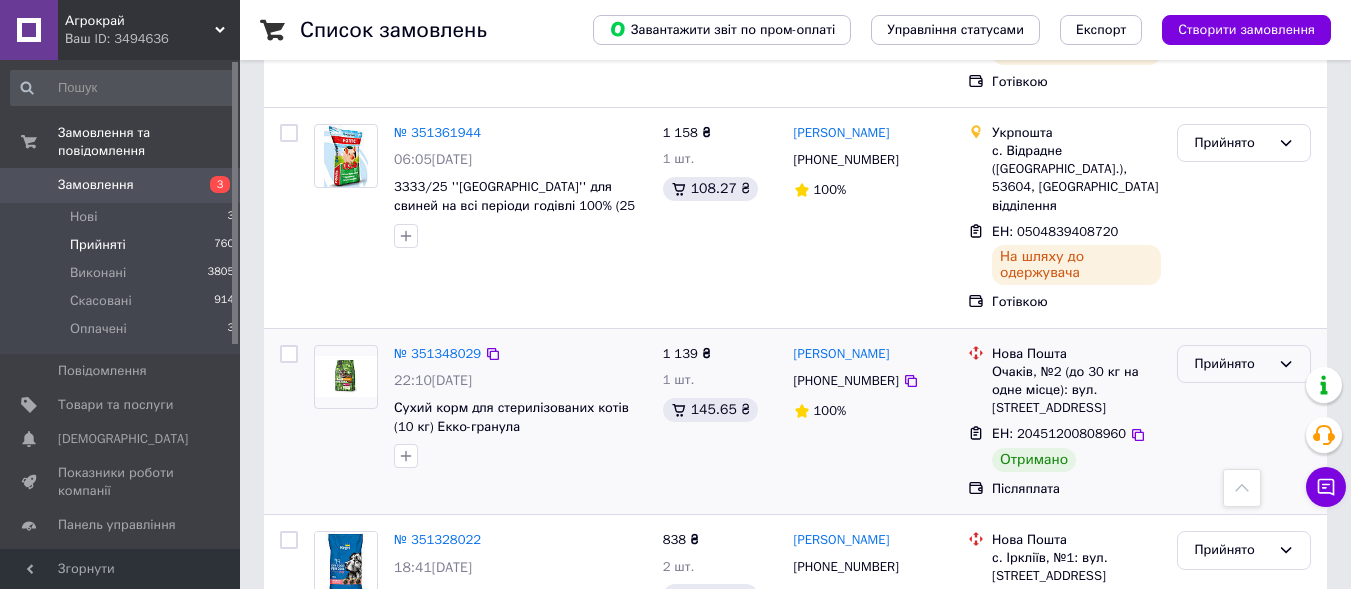 click on "Прийнято" at bounding box center (1244, 364) 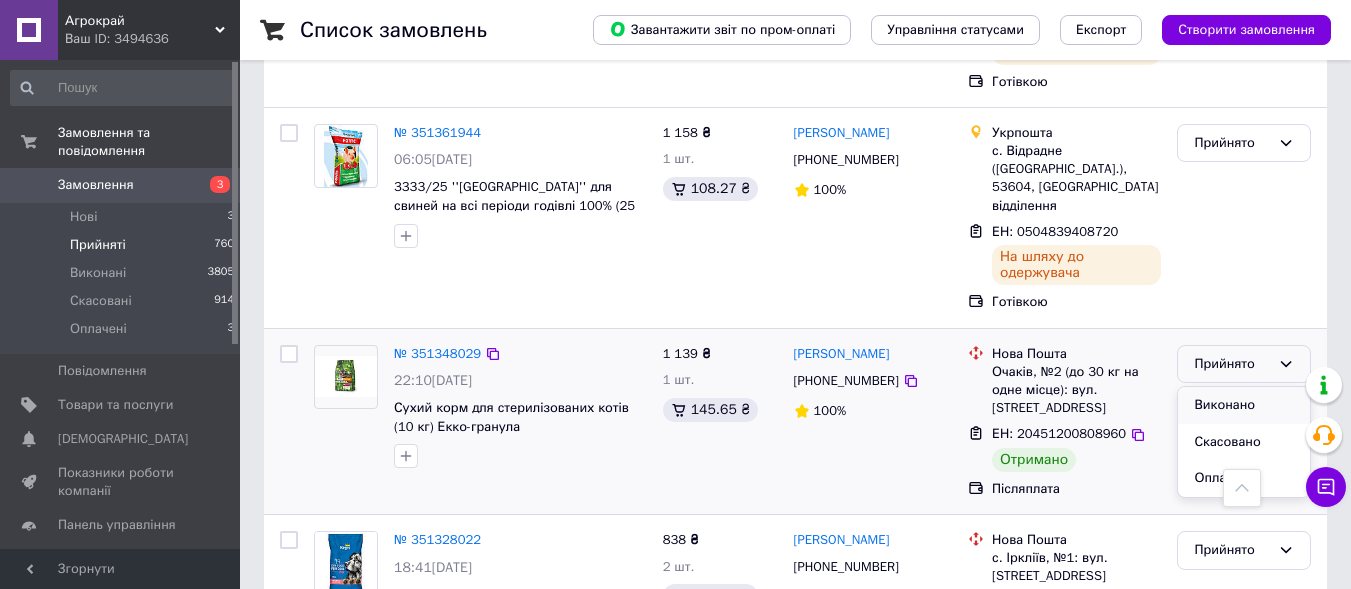 click on "Виконано" at bounding box center (1244, 405) 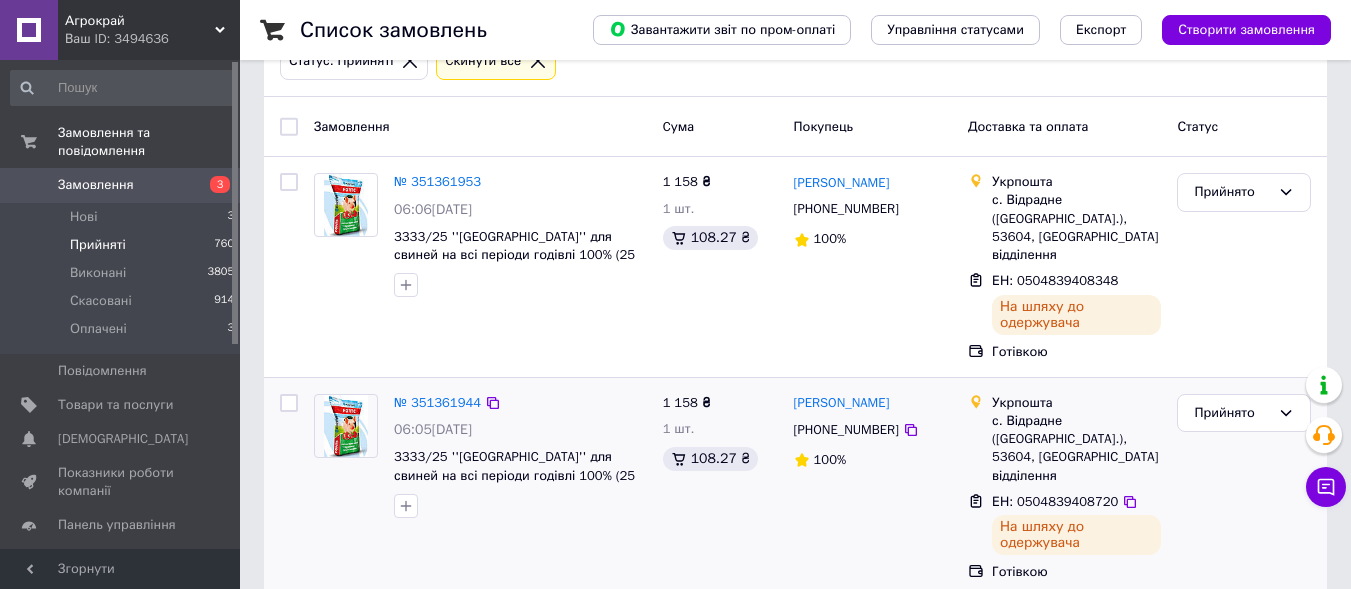 scroll, scrollTop: 0, scrollLeft: 0, axis: both 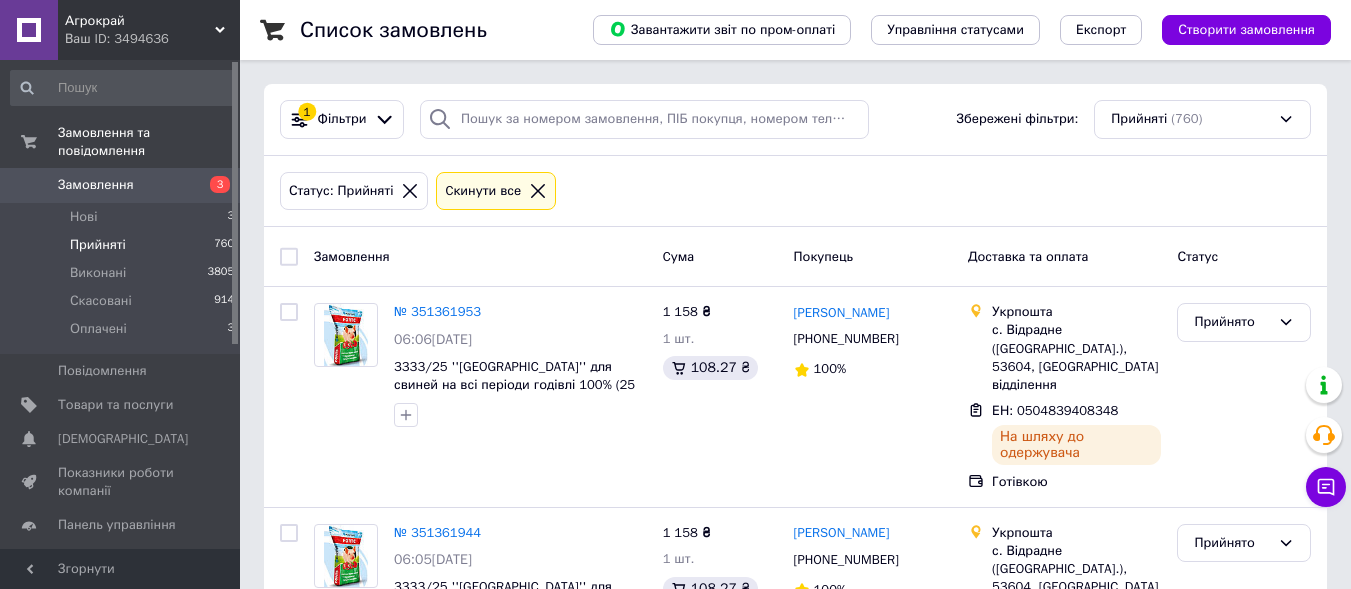 click 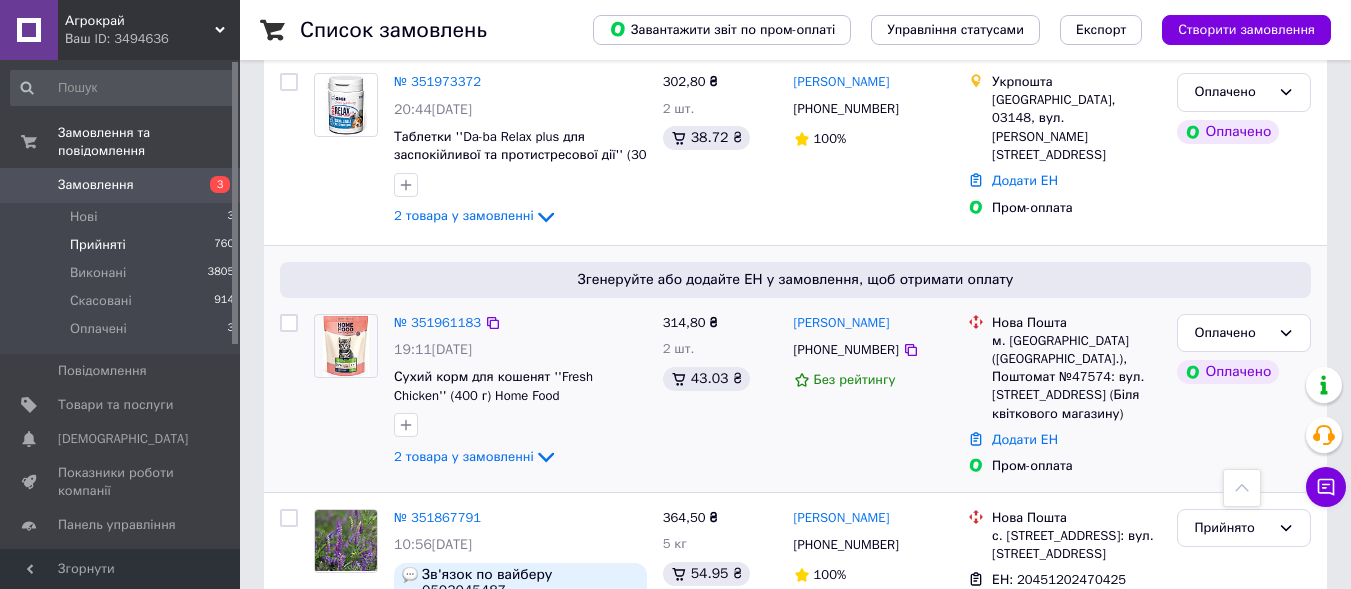 scroll, scrollTop: 800, scrollLeft: 0, axis: vertical 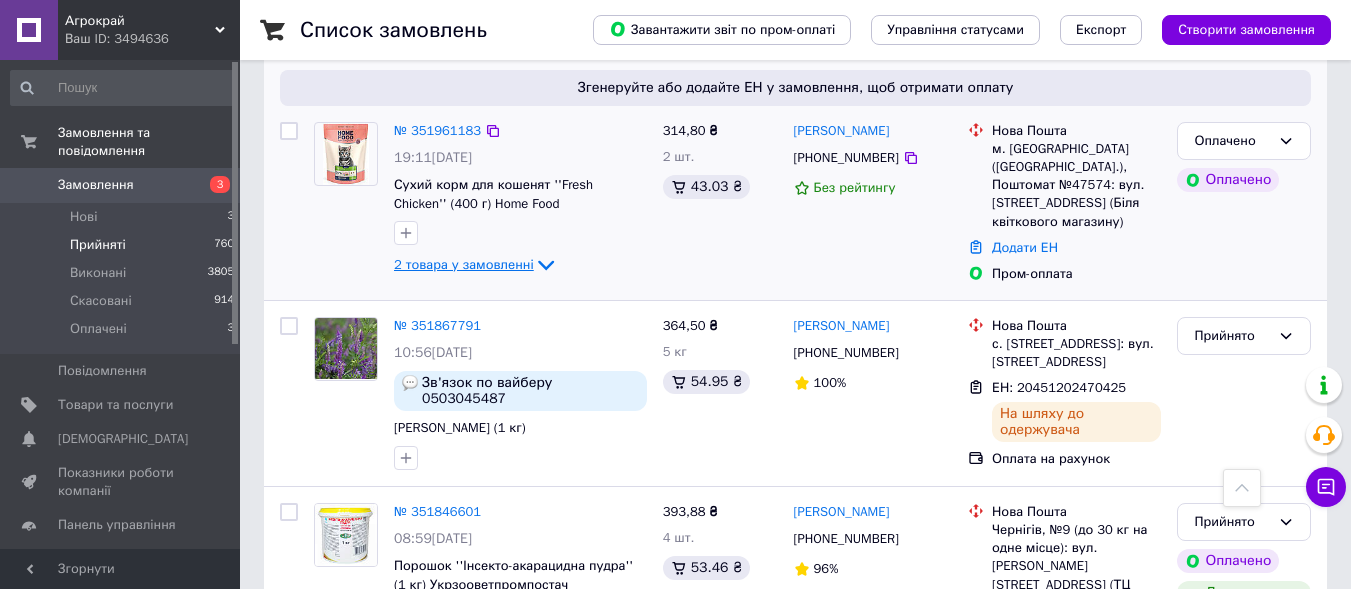 click 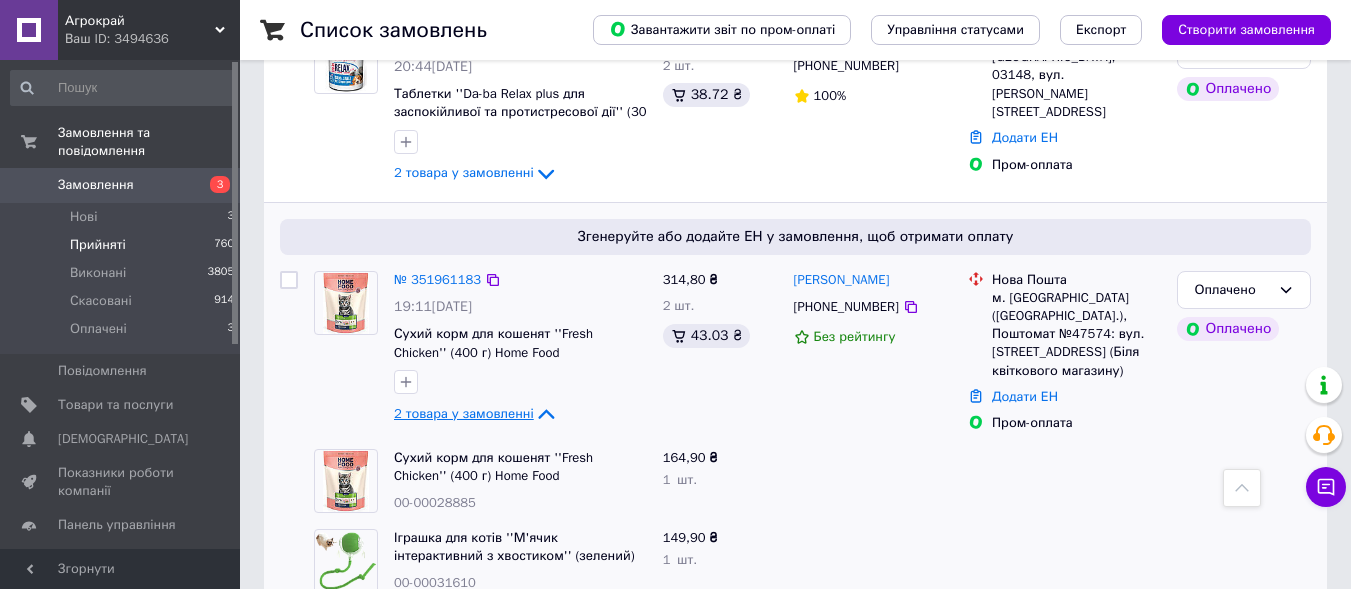 scroll, scrollTop: 500, scrollLeft: 0, axis: vertical 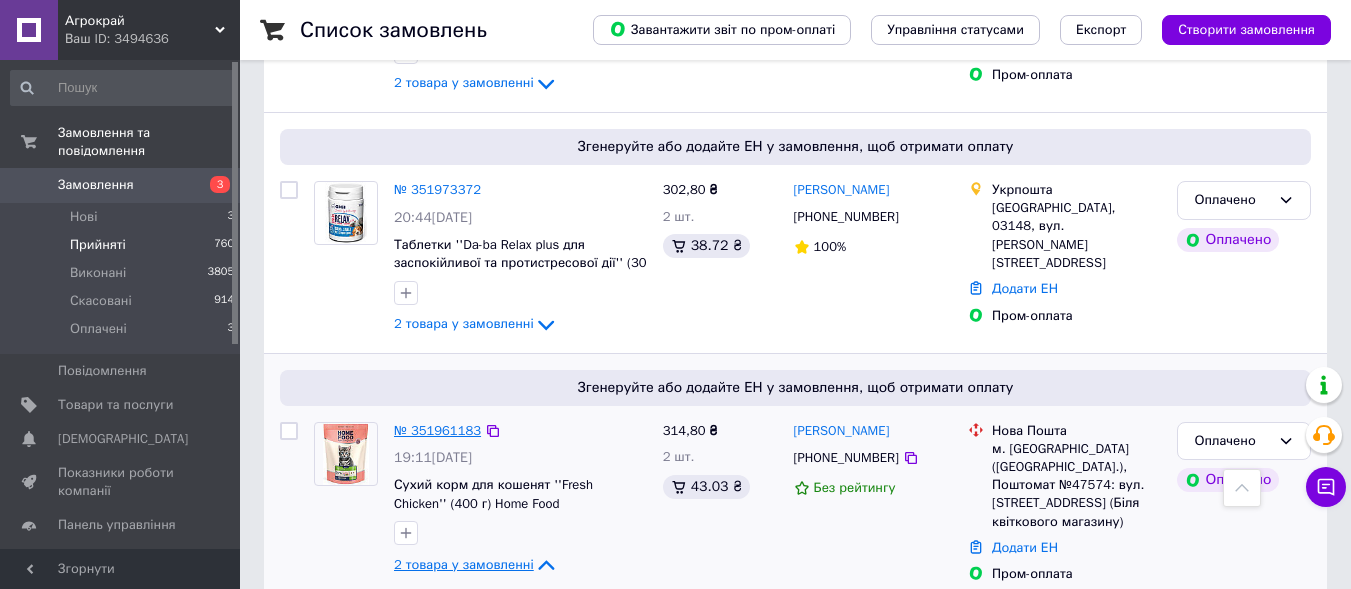 click on "№ 351961183" at bounding box center (437, 430) 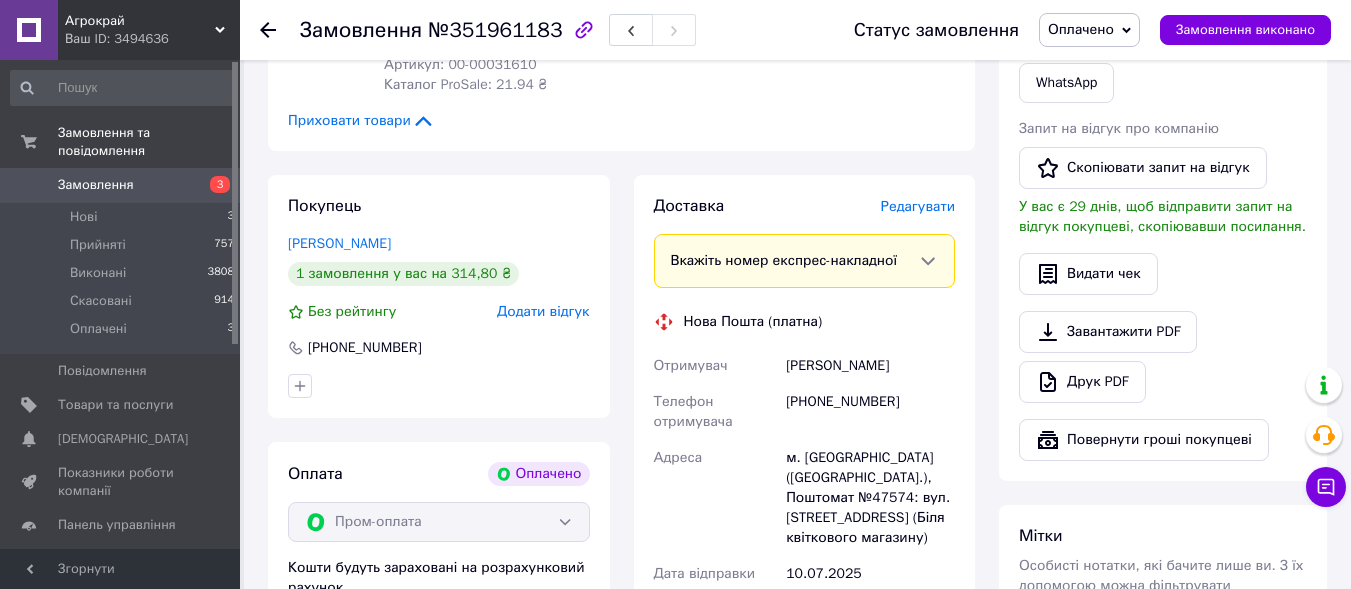 scroll, scrollTop: 600, scrollLeft: 0, axis: vertical 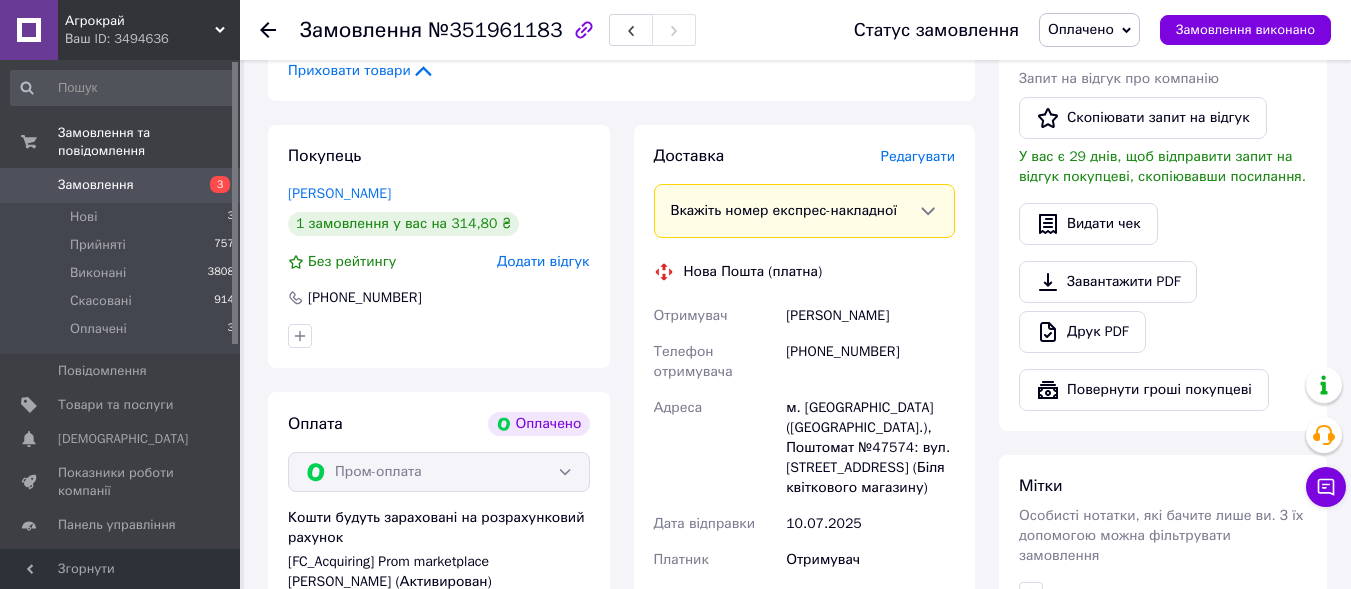 drag, startPoint x: 791, startPoint y: 298, endPoint x: 950, endPoint y: 312, distance: 159.61516 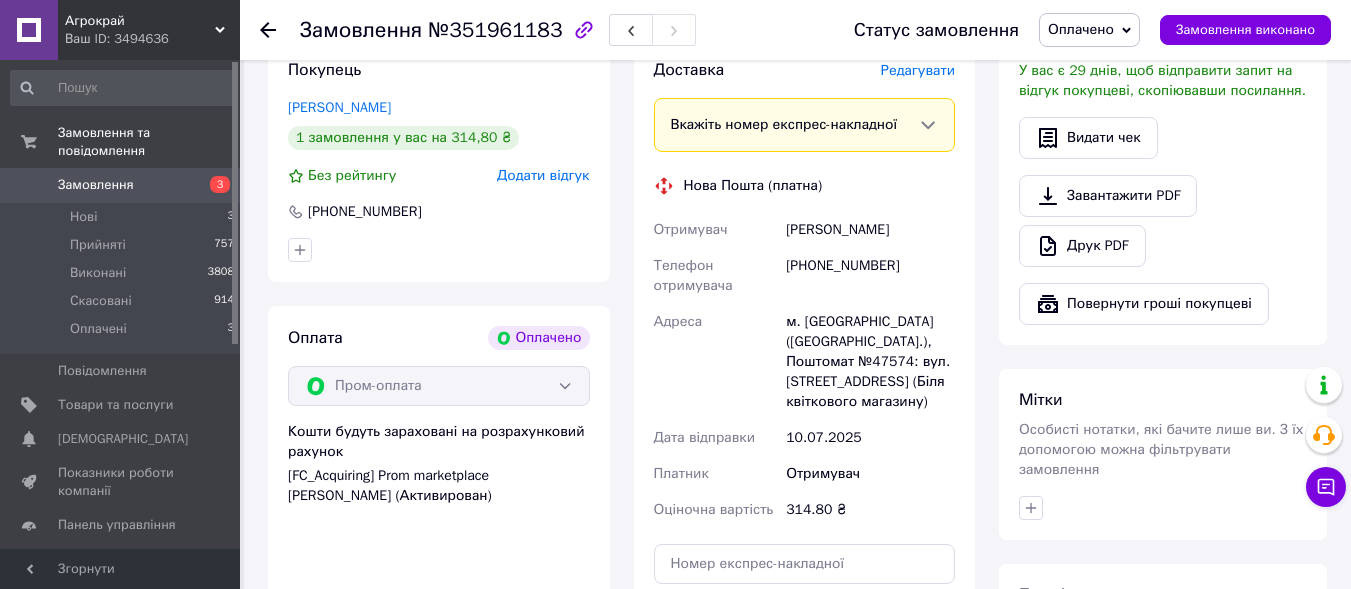 scroll, scrollTop: 800, scrollLeft: 0, axis: vertical 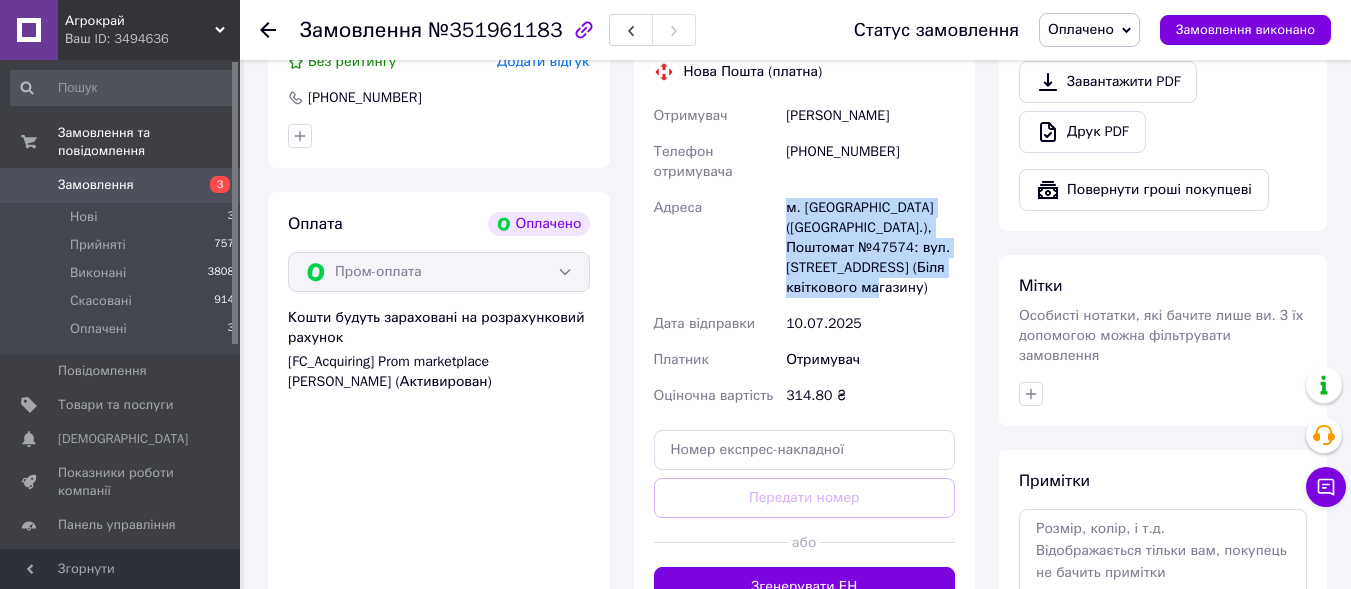 drag, startPoint x: 779, startPoint y: 208, endPoint x: 974, endPoint y: 292, distance: 212.32286 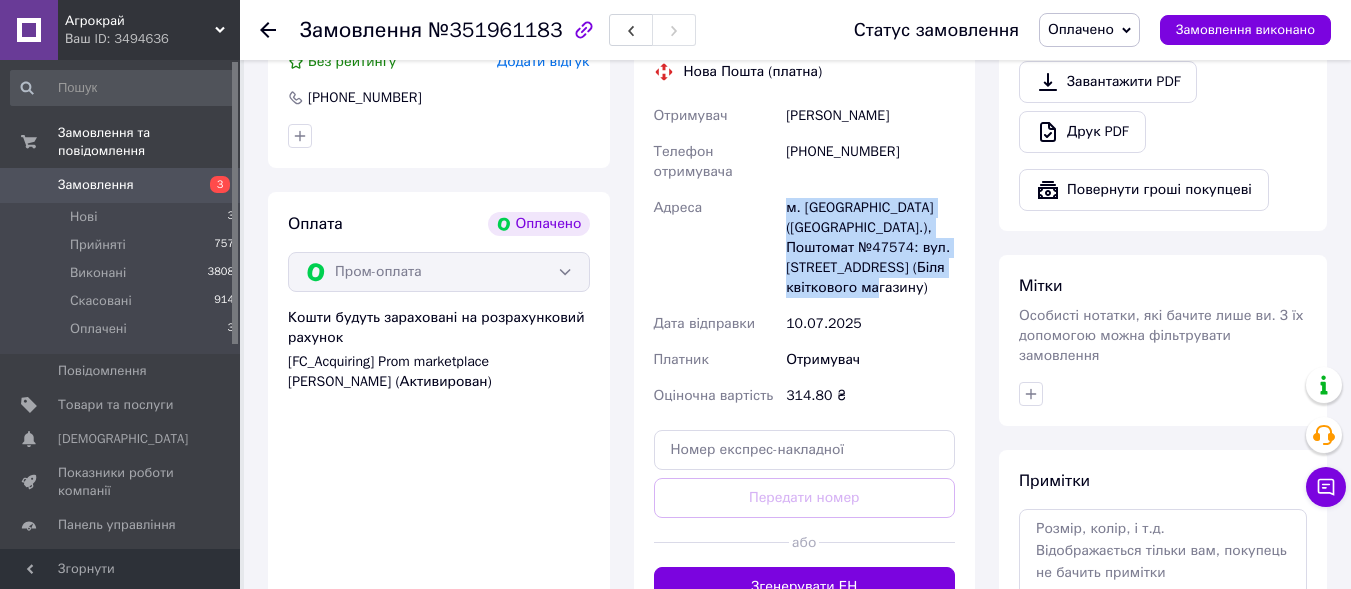 copy on "Адреса м. Полтава (Полтавська обл.), Поштомат №47574: вул. Великотирнівська, 35/2 (Біля квіткового магазину)" 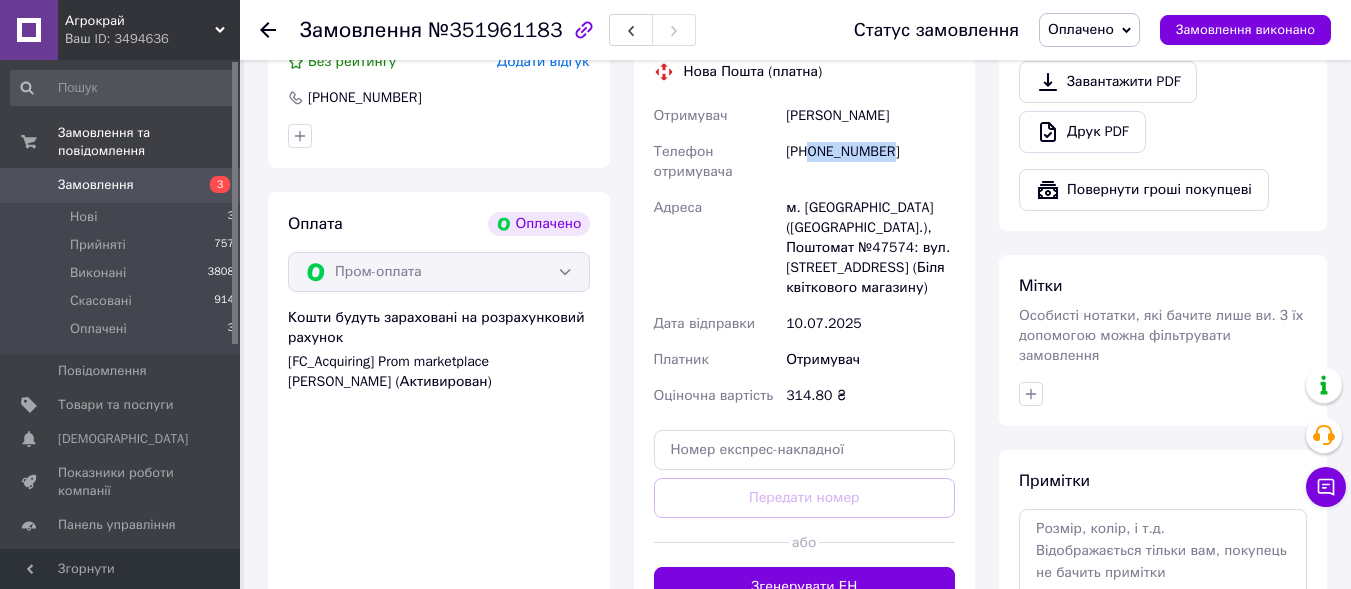 drag, startPoint x: 813, startPoint y: 151, endPoint x: 904, endPoint y: 166, distance: 92.22798 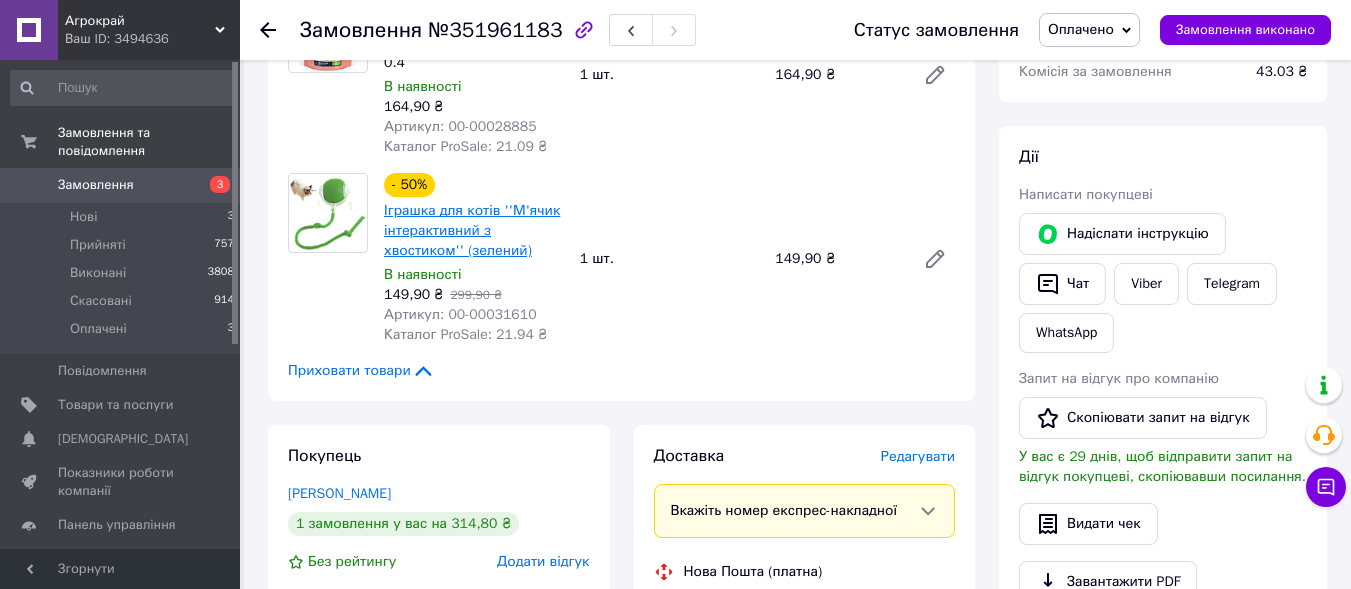 scroll, scrollTop: 200, scrollLeft: 0, axis: vertical 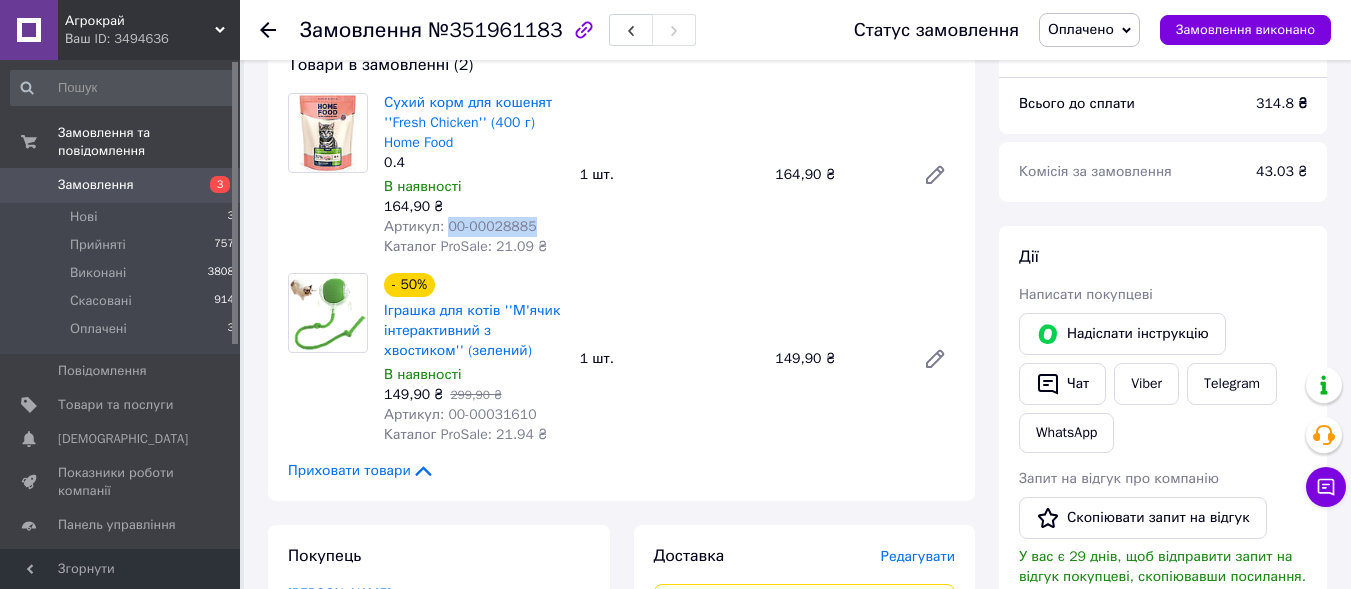 drag, startPoint x: 442, startPoint y: 226, endPoint x: 548, endPoint y: 236, distance: 106.47065 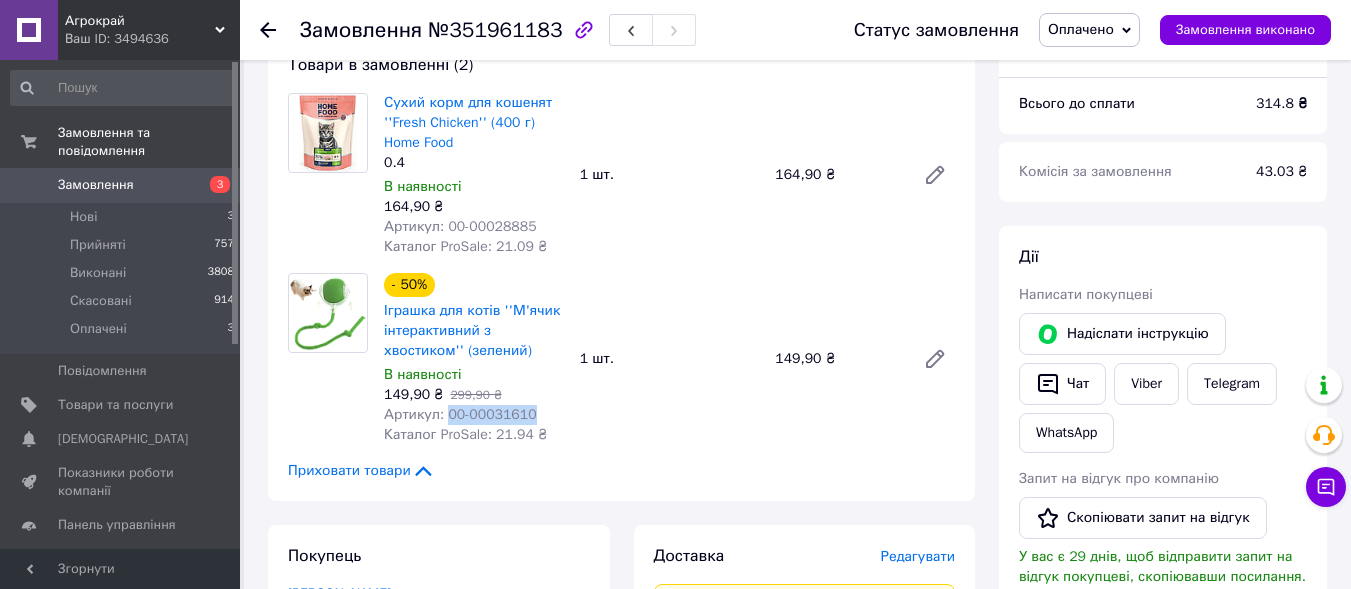 drag, startPoint x: 442, startPoint y: 419, endPoint x: 546, endPoint y: 416, distance: 104.04326 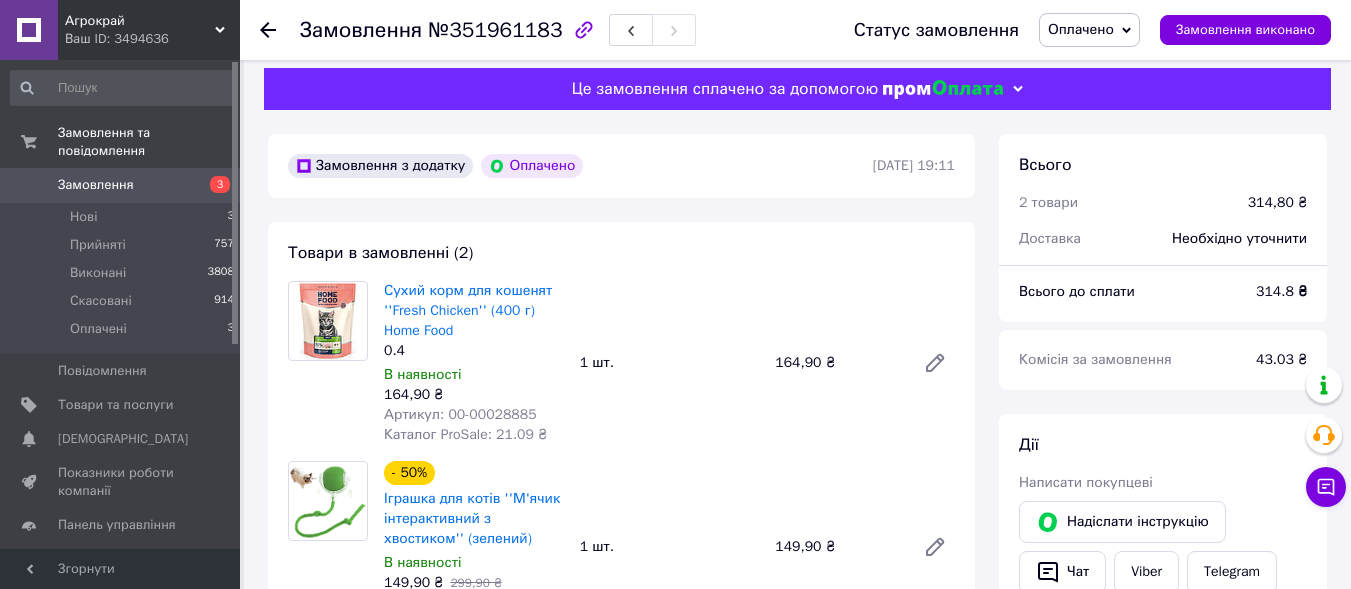 scroll, scrollTop: 0, scrollLeft: 0, axis: both 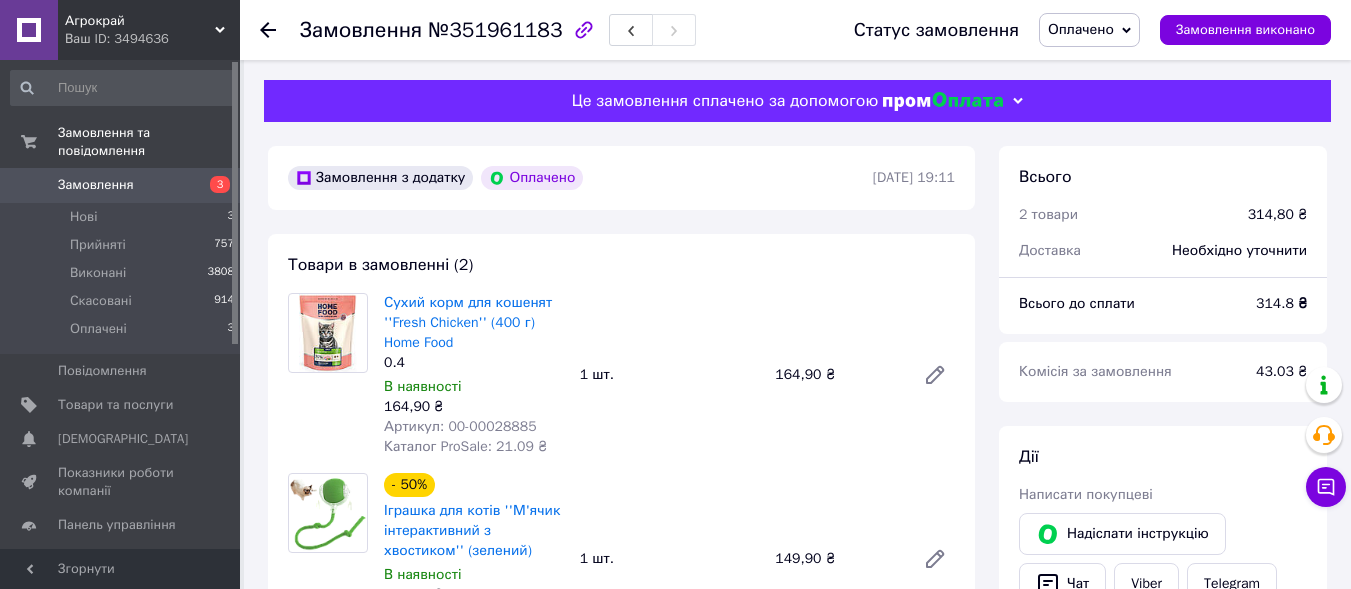 click 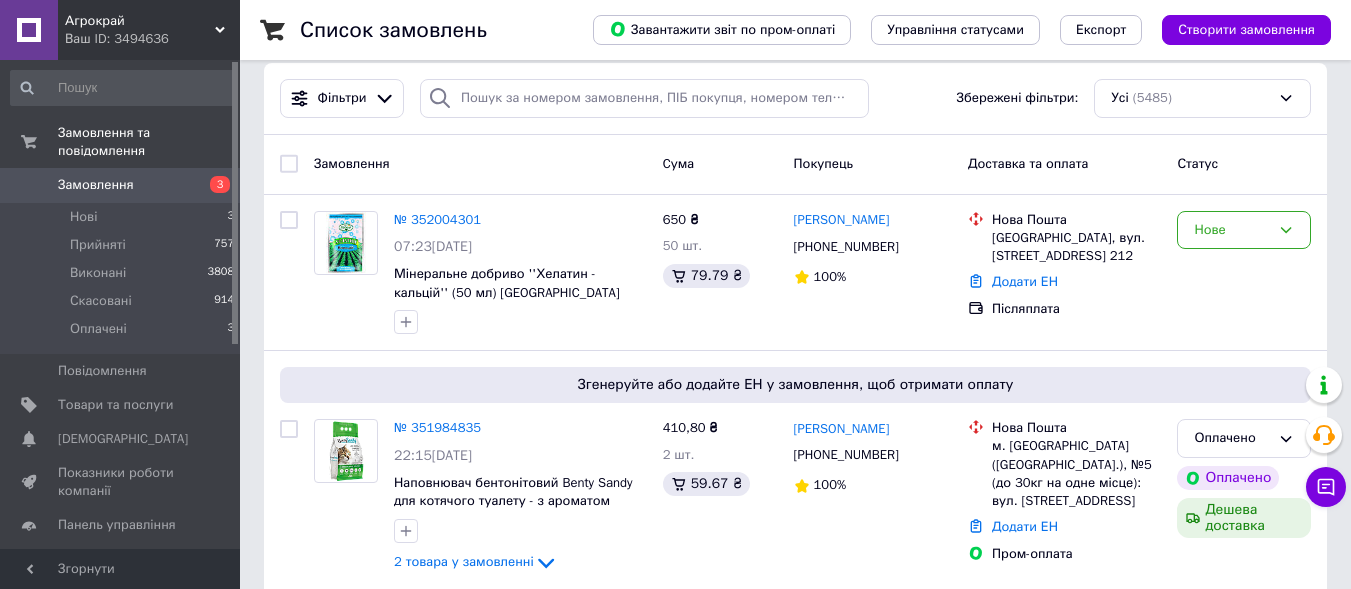 scroll, scrollTop: 0, scrollLeft: 0, axis: both 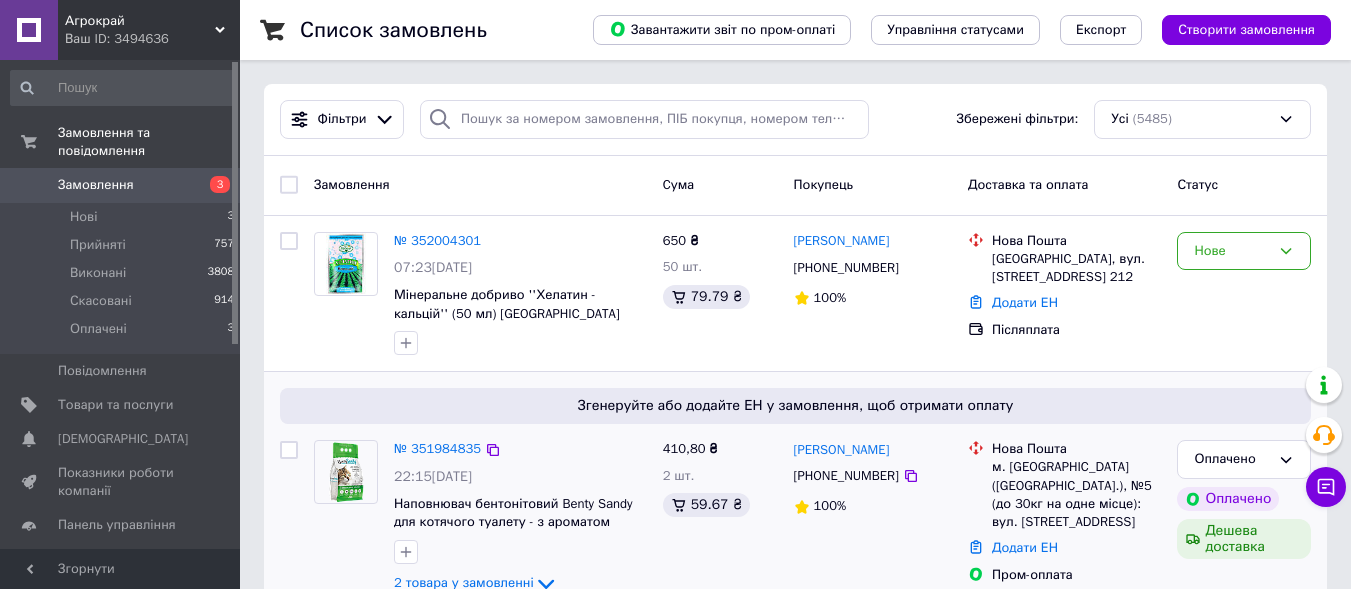 drag, startPoint x: 432, startPoint y: 9, endPoint x: 544, endPoint y: 389, distance: 396.1616 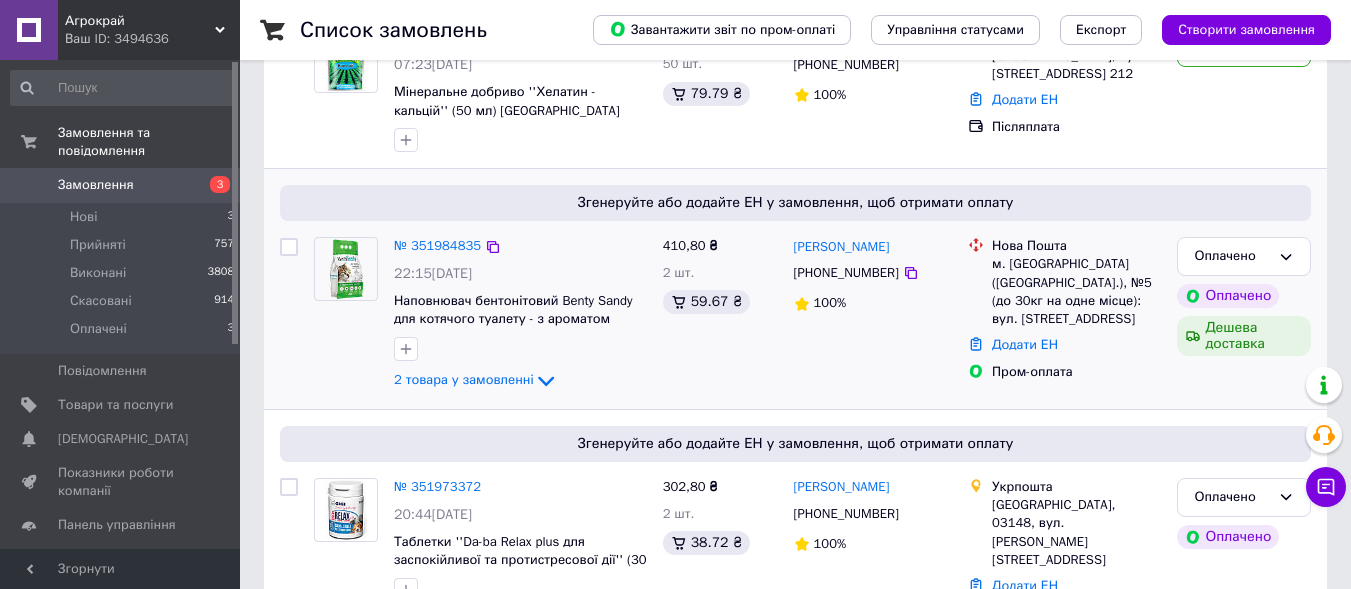 scroll, scrollTop: 400, scrollLeft: 0, axis: vertical 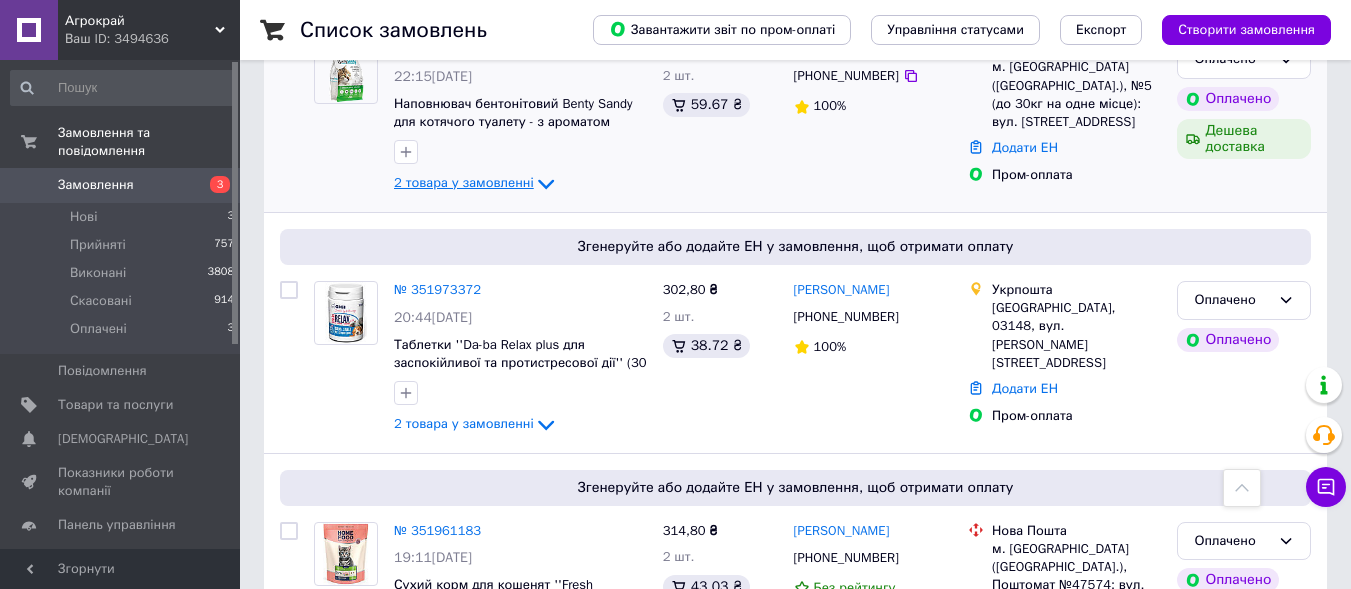 click on "№ 351984835 22:15[DATE] Наповнювач бентонітовий Benty Sandy для котячого туалету - з ароматом зеленого яблука (10 л) 2 товара у замовленні" at bounding box center [520, 118] 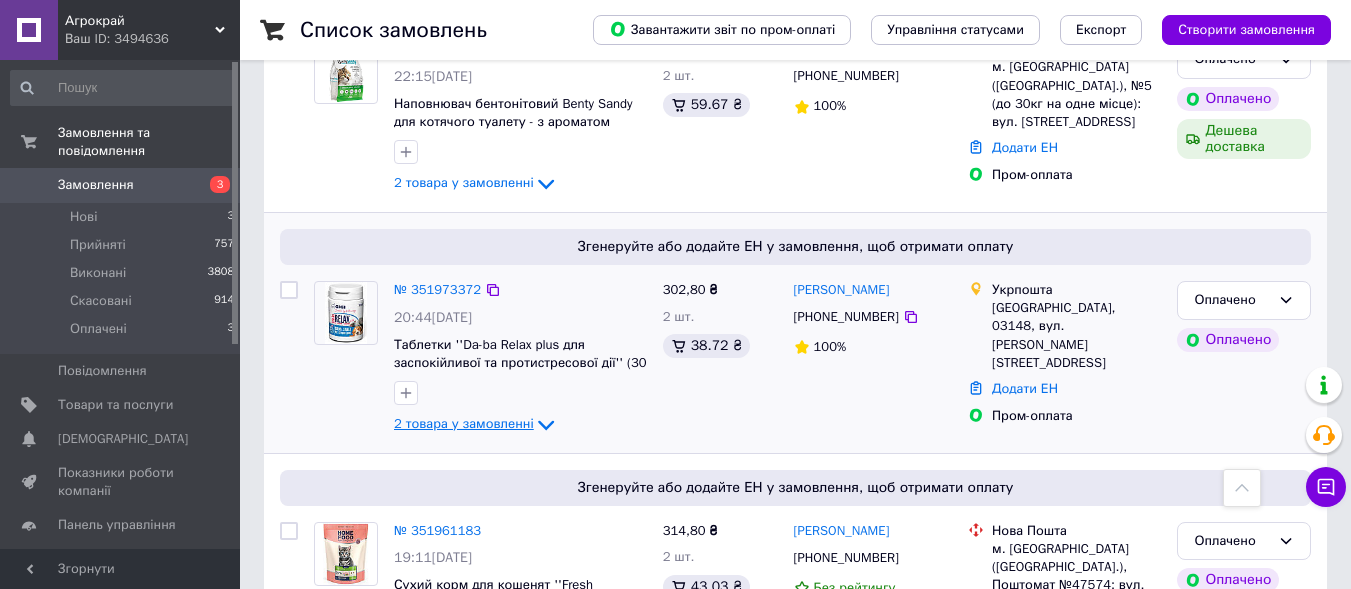 click 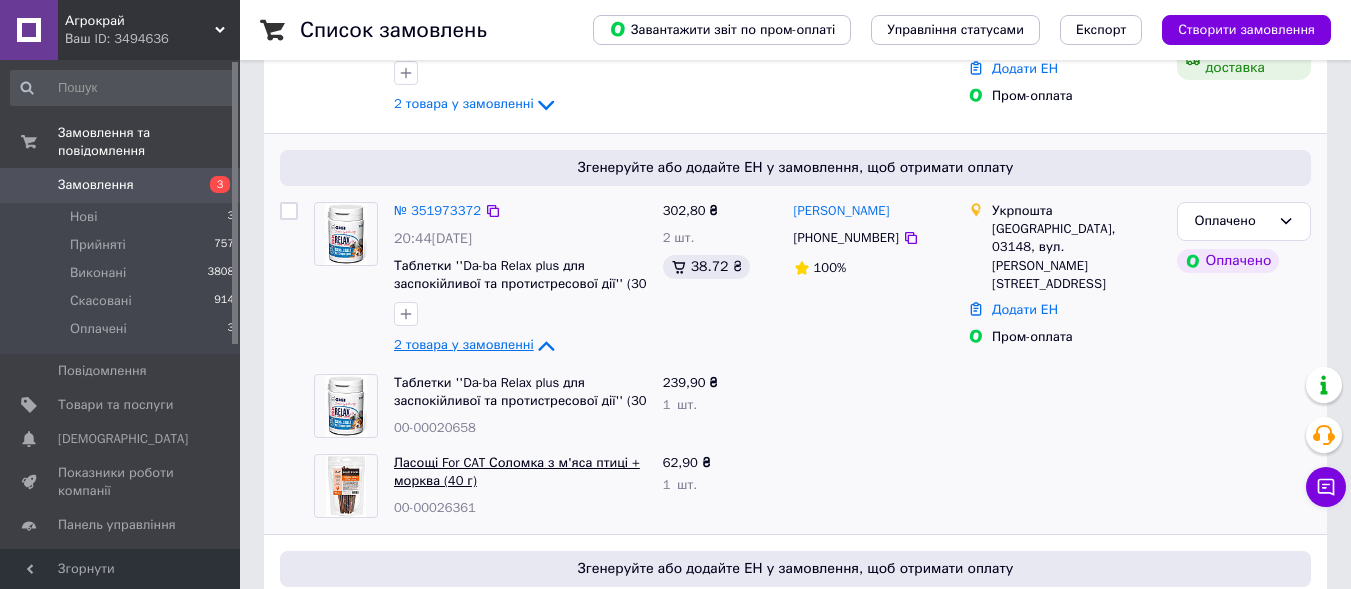 scroll, scrollTop: 500, scrollLeft: 0, axis: vertical 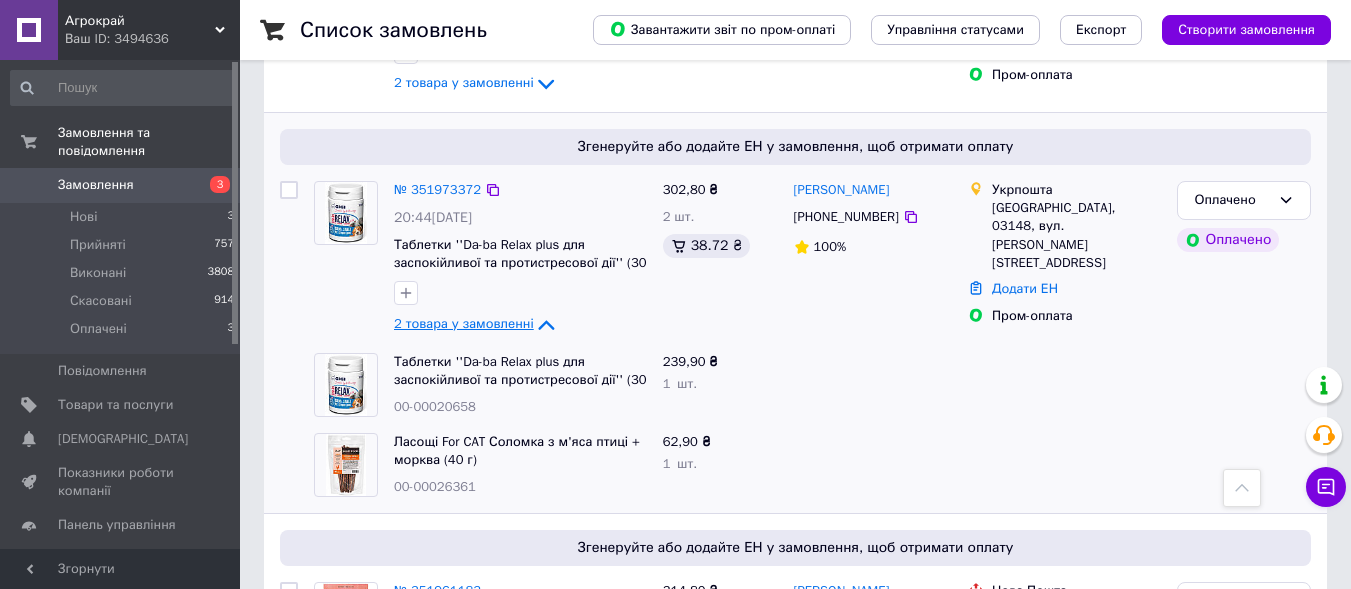 click 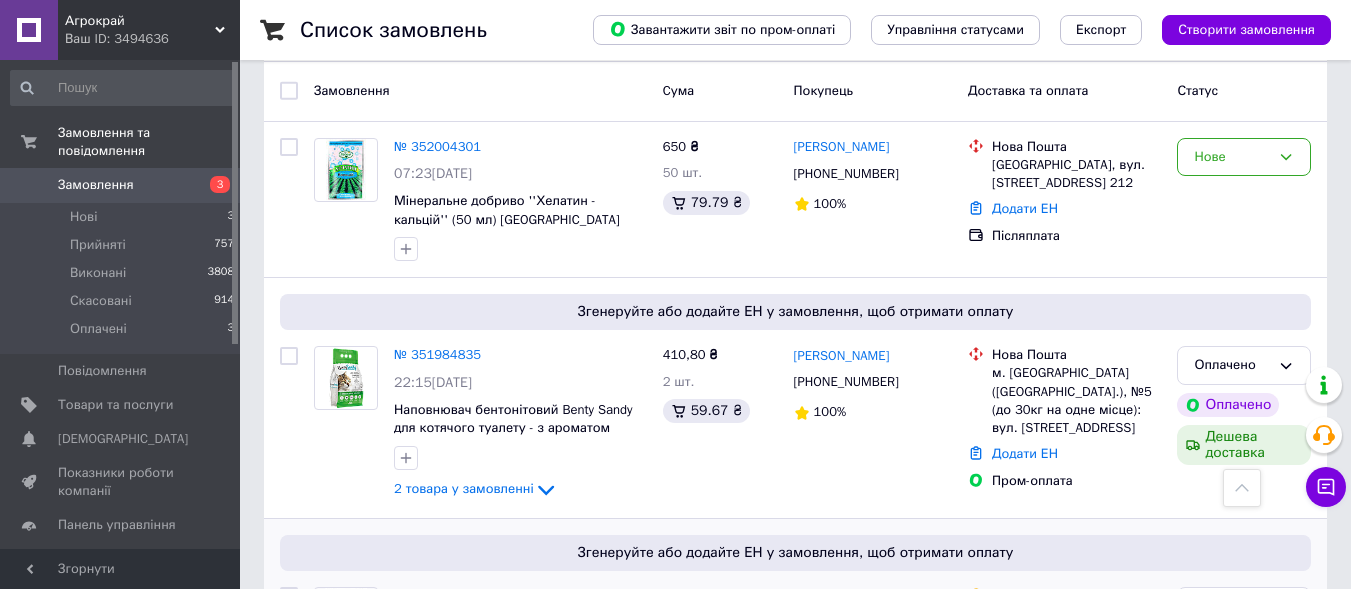 scroll, scrollTop: 0, scrollLeft: 0, axis: both 